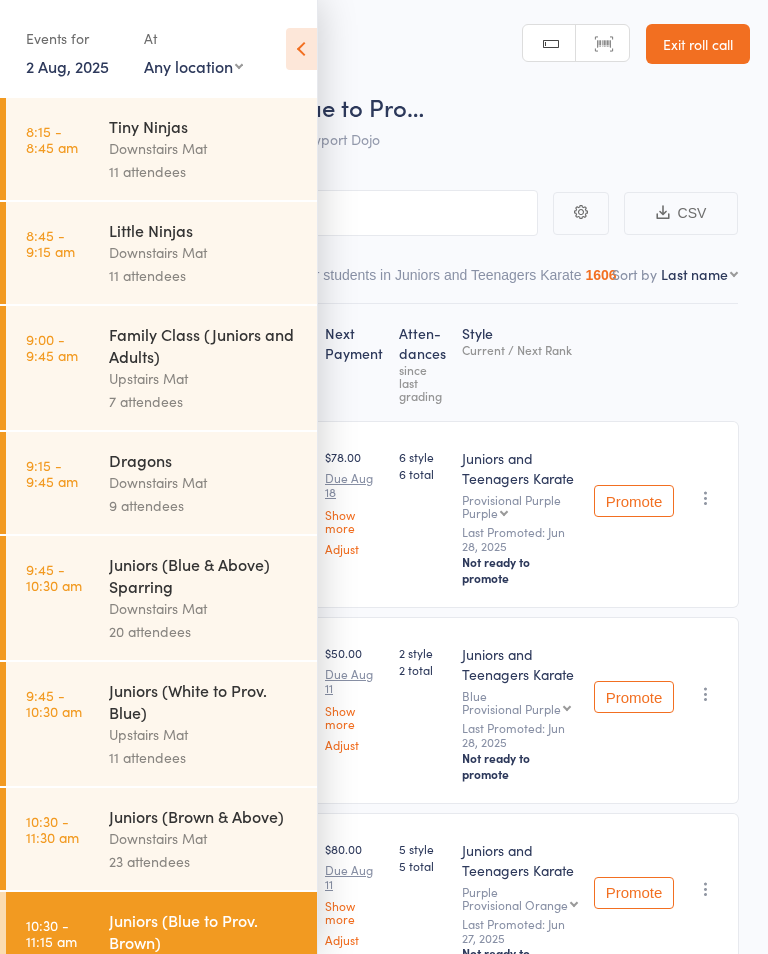 scroll, scrollTop: 0, scrollLeft: 0, axis: both 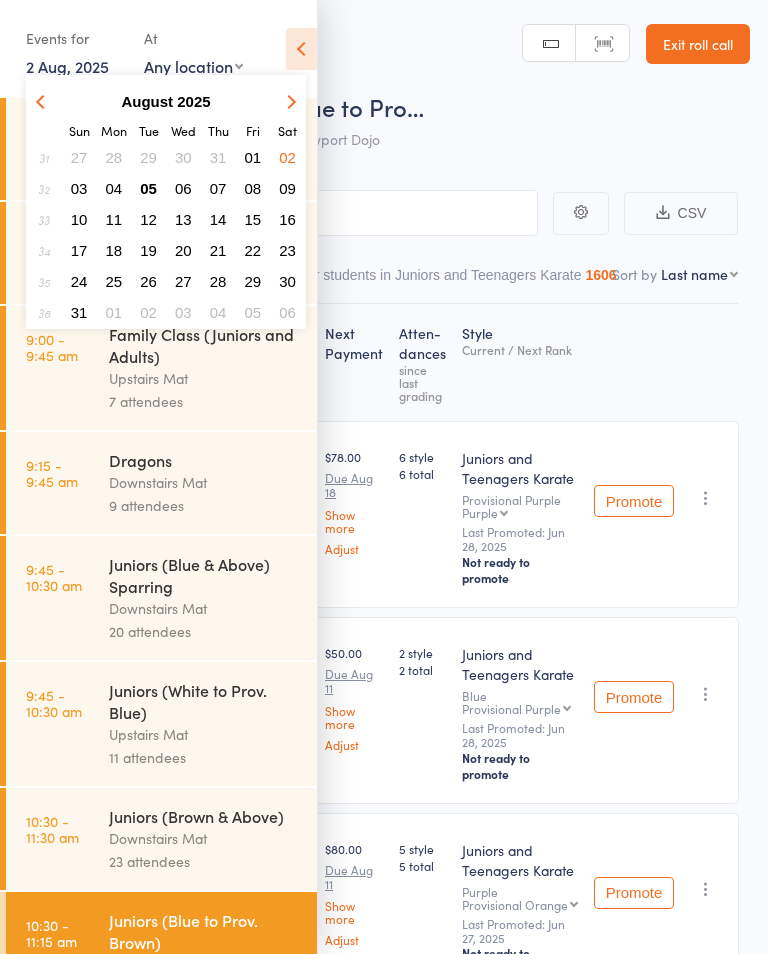 click on "05" at bounding box center (148, 188) 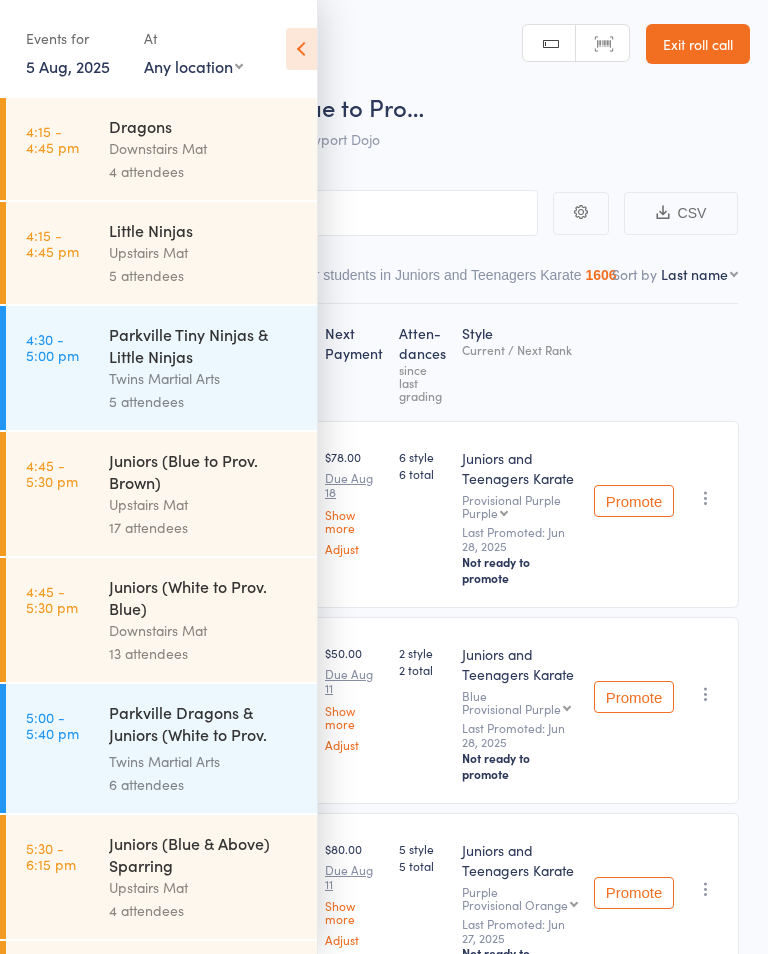 click on "Little Ninjas" at bounding box center (204, 230) 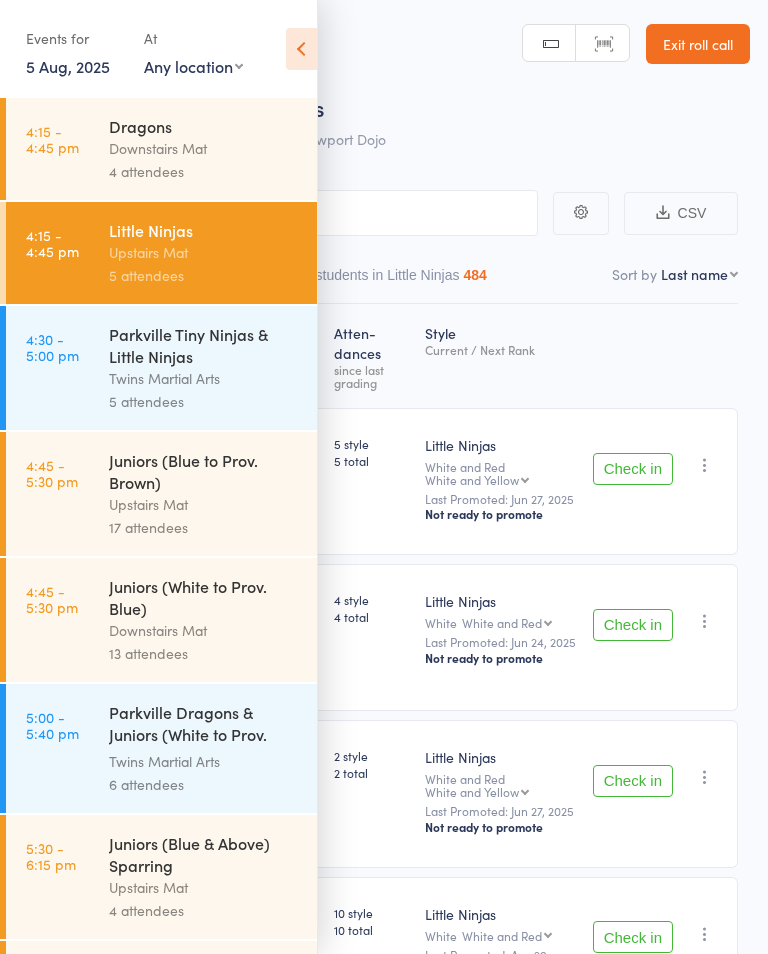 click at bounding box center [301, 49] 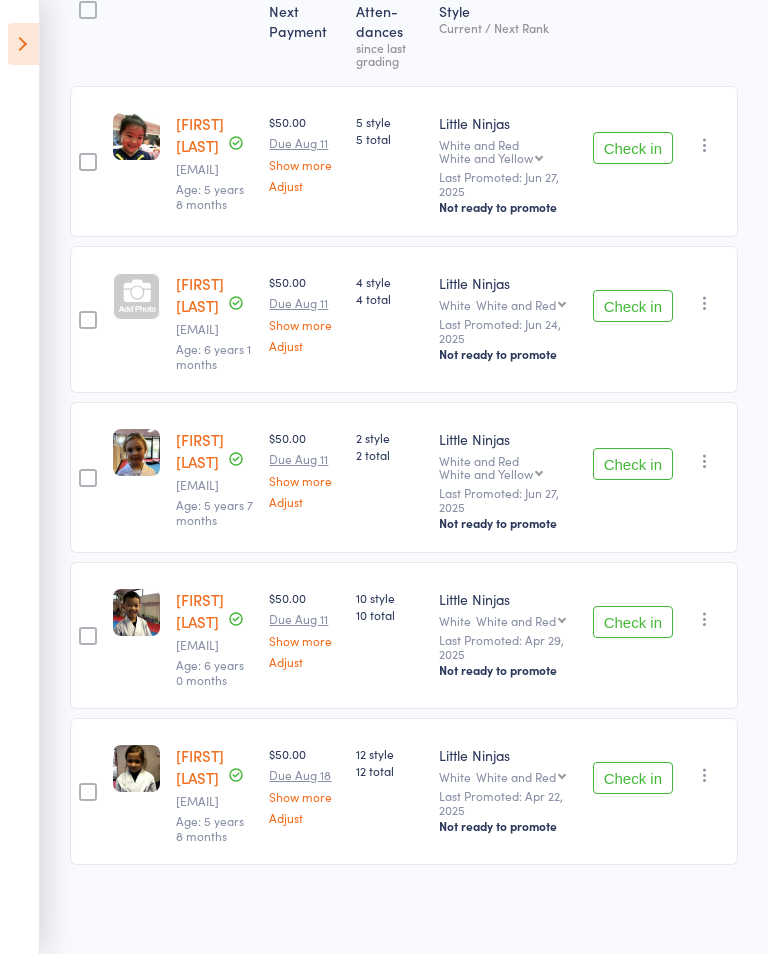 scroll, scrollTop: 410, scrollLeft: 0, axis: vertical 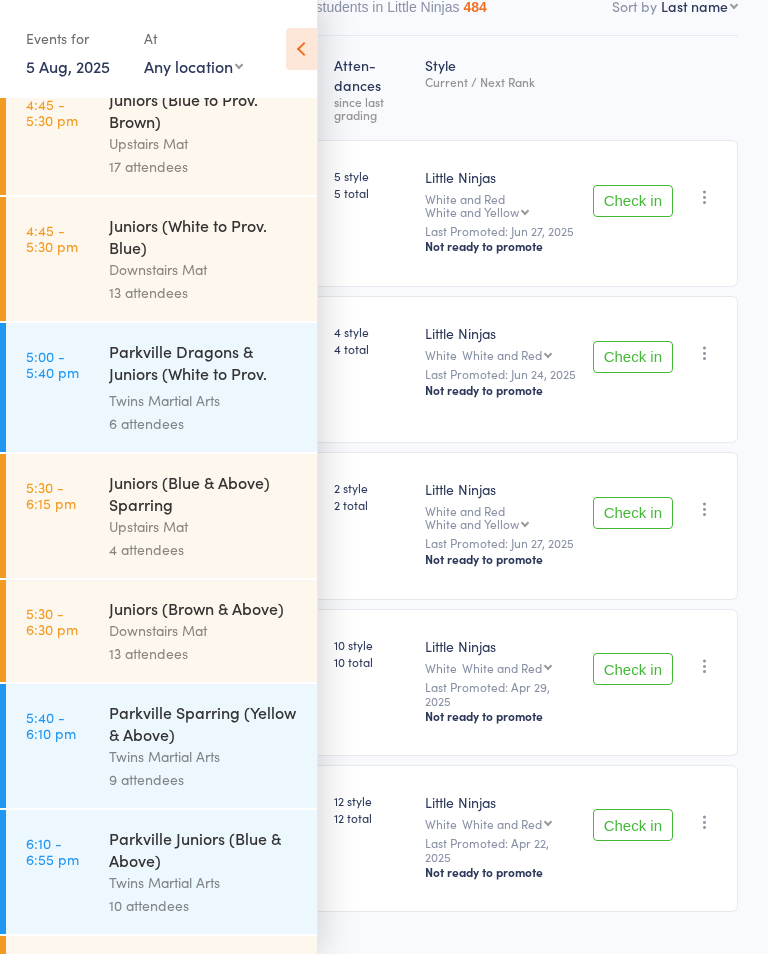 click on "Juniors (Blue & Above) Sparring" at bounding box center [204, 493] 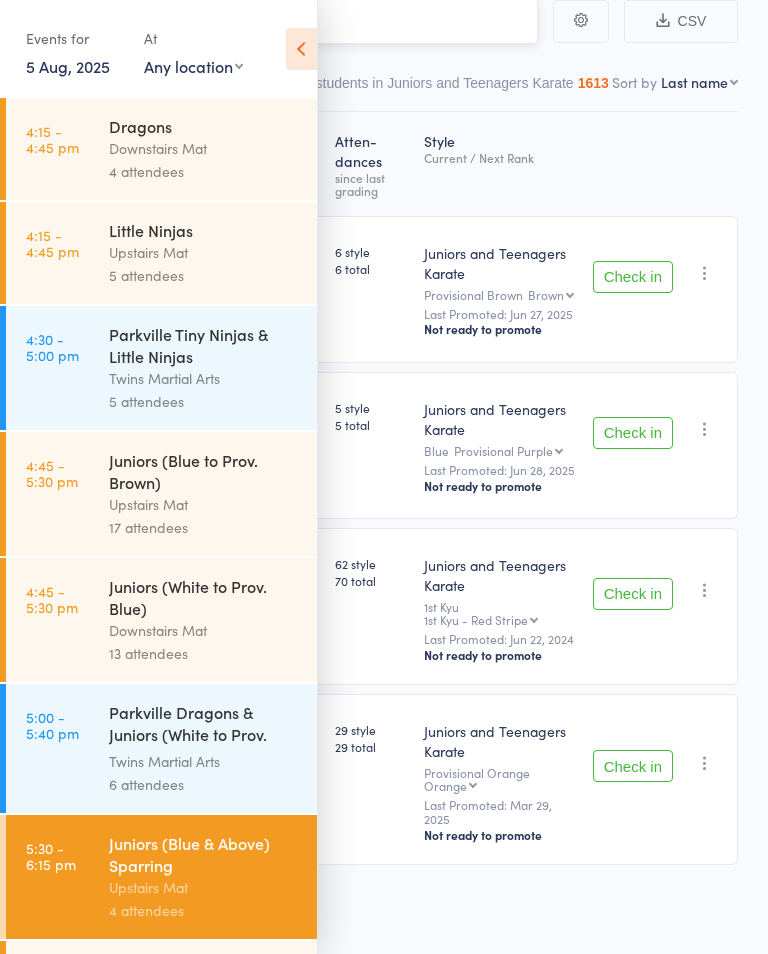 scroll, scrollTop: 1, scrollLeft: 0, axis: vertical 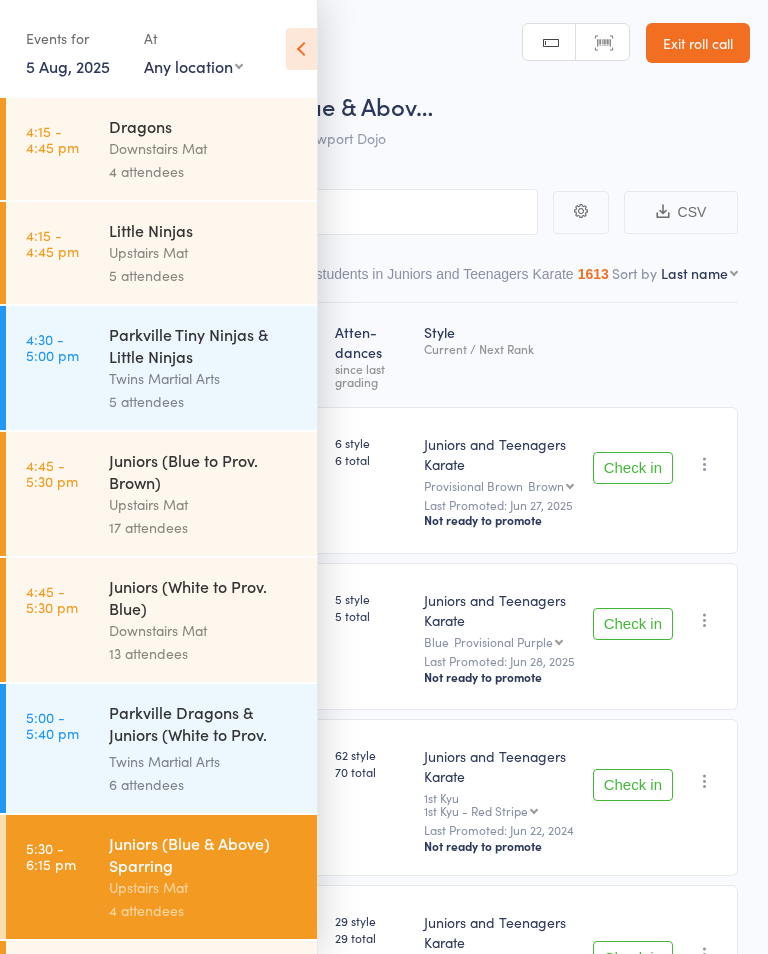 click at bounding box center [301, 49] 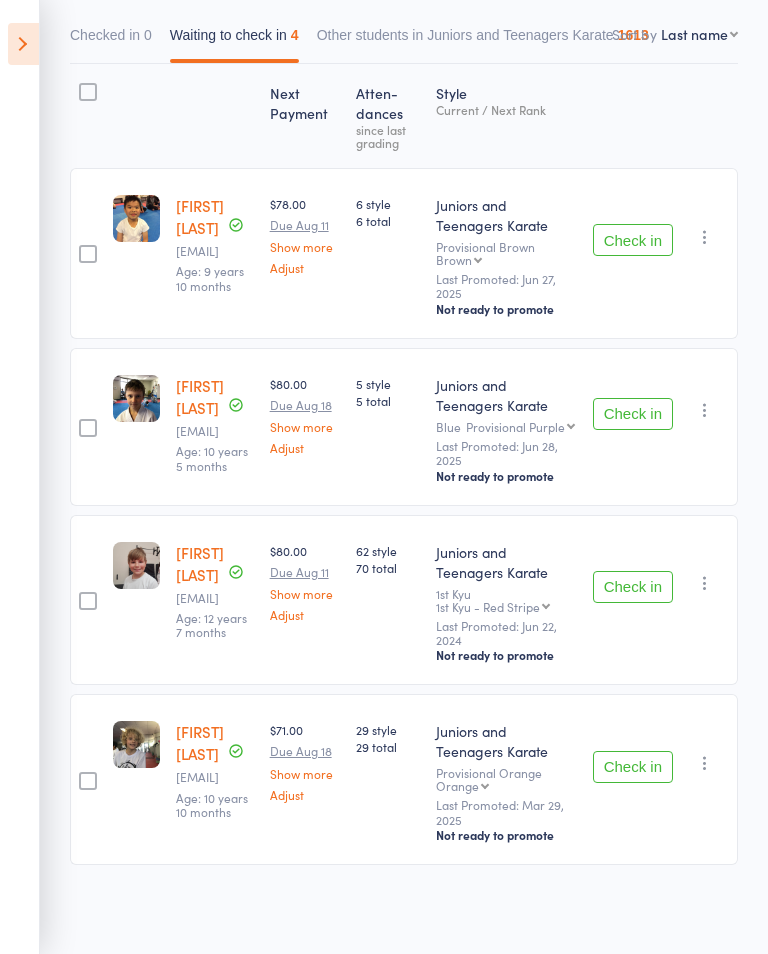 scroll, scrollTop: 239, scrollLeft: 0, axis: vertical 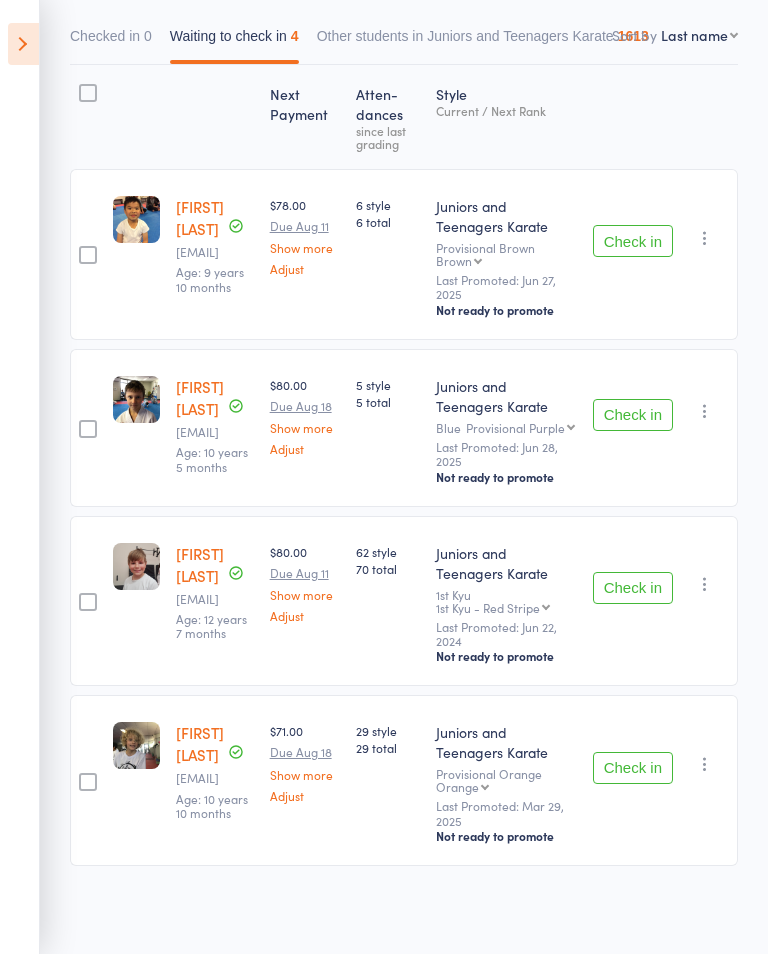 click at bounding box center (23, 44) 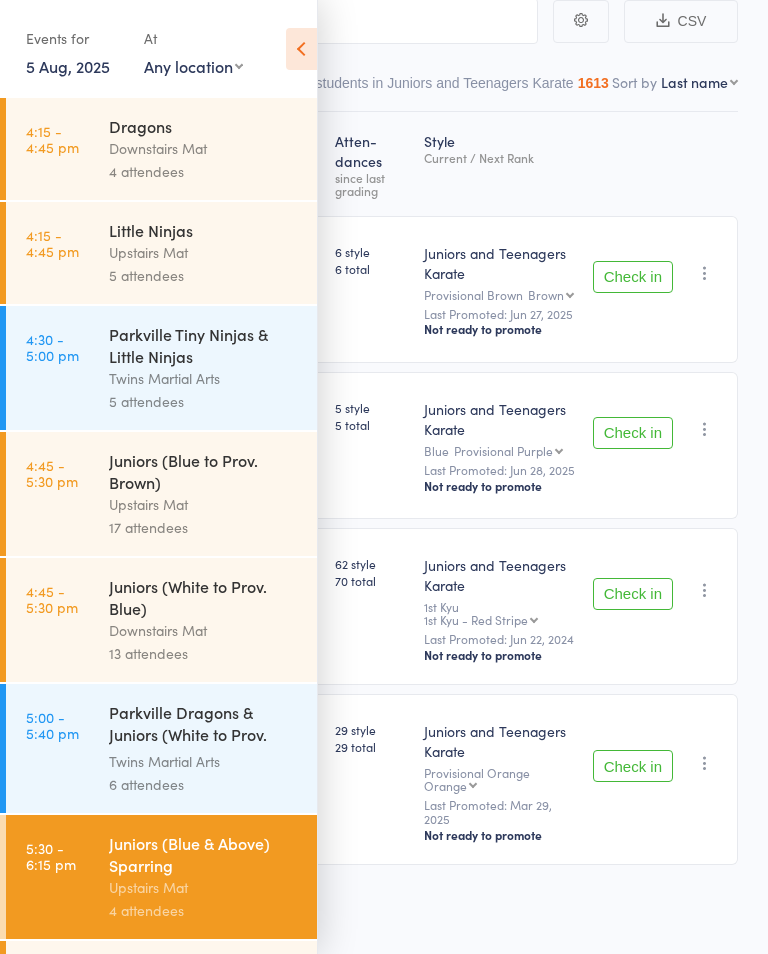 click on "Little Ninjas" at bounding box center [204, 230] 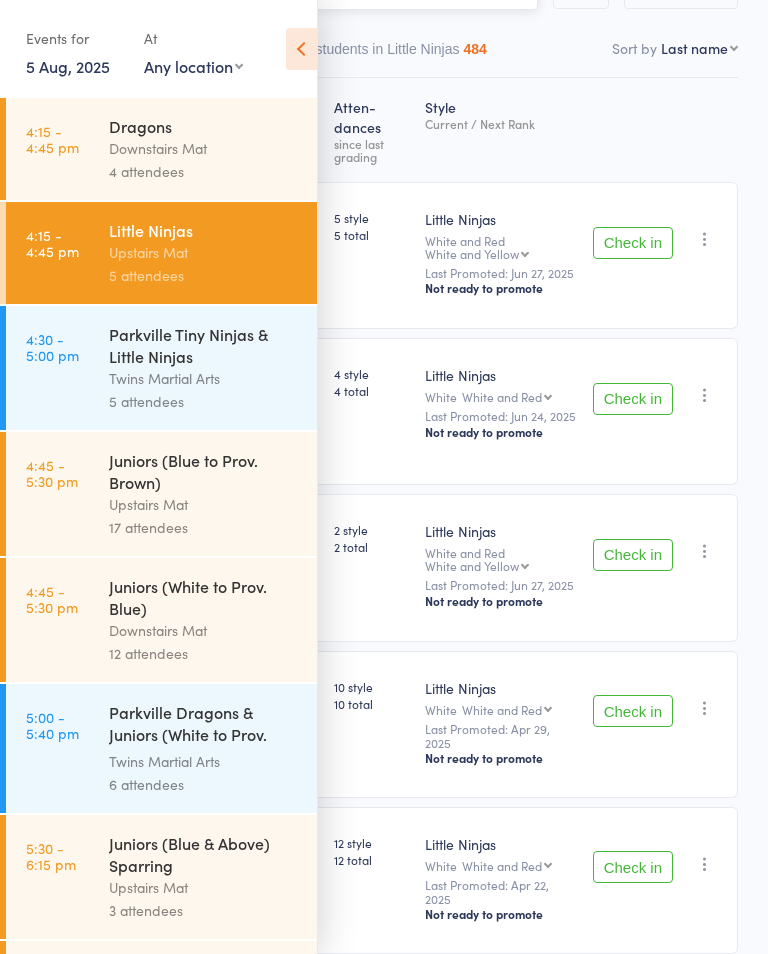 scroll, scrollTop: 1, scrollLeft: 0, axis: vertical 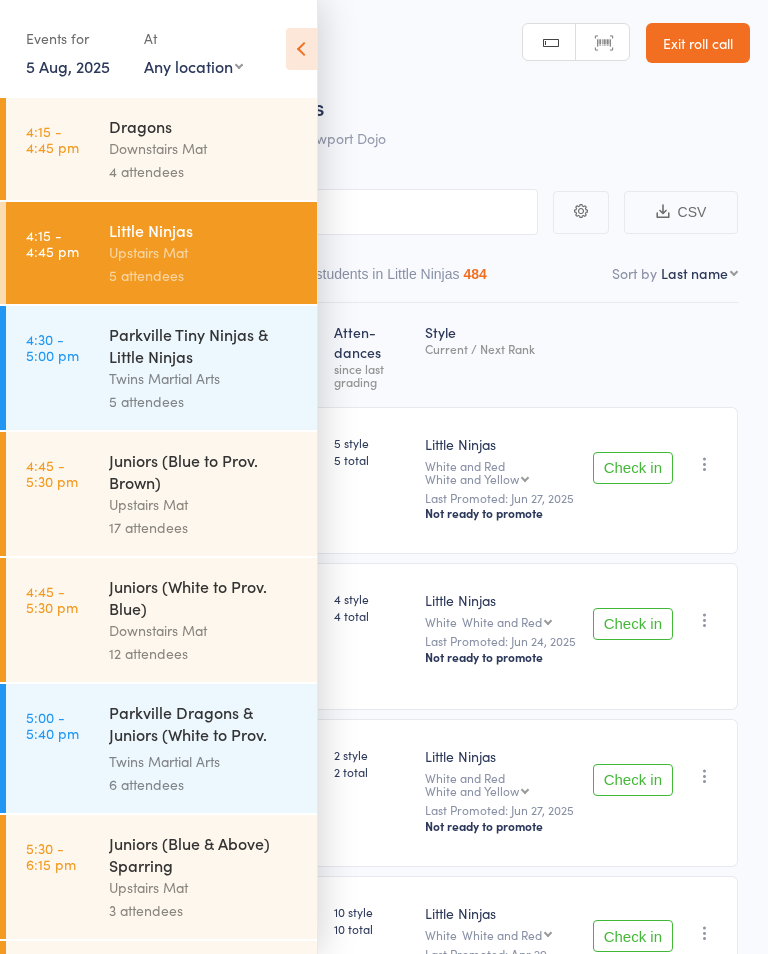 click at bounding box center (301, 49) 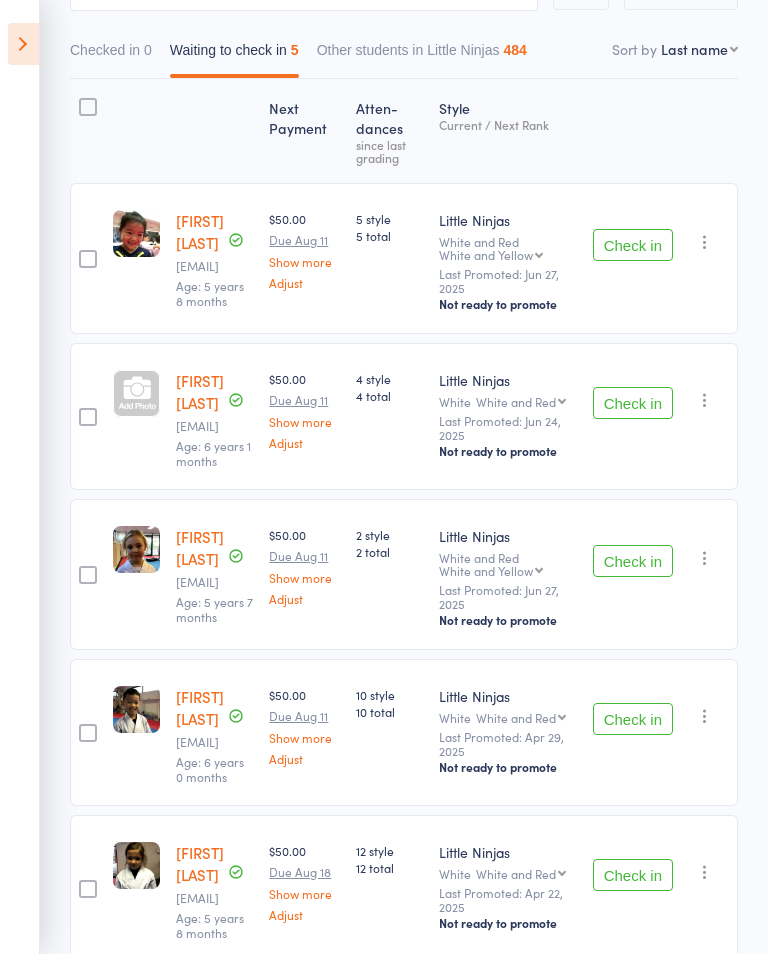 scroll, scrollTop: 230, scrollLeft: 0, axis: vertical 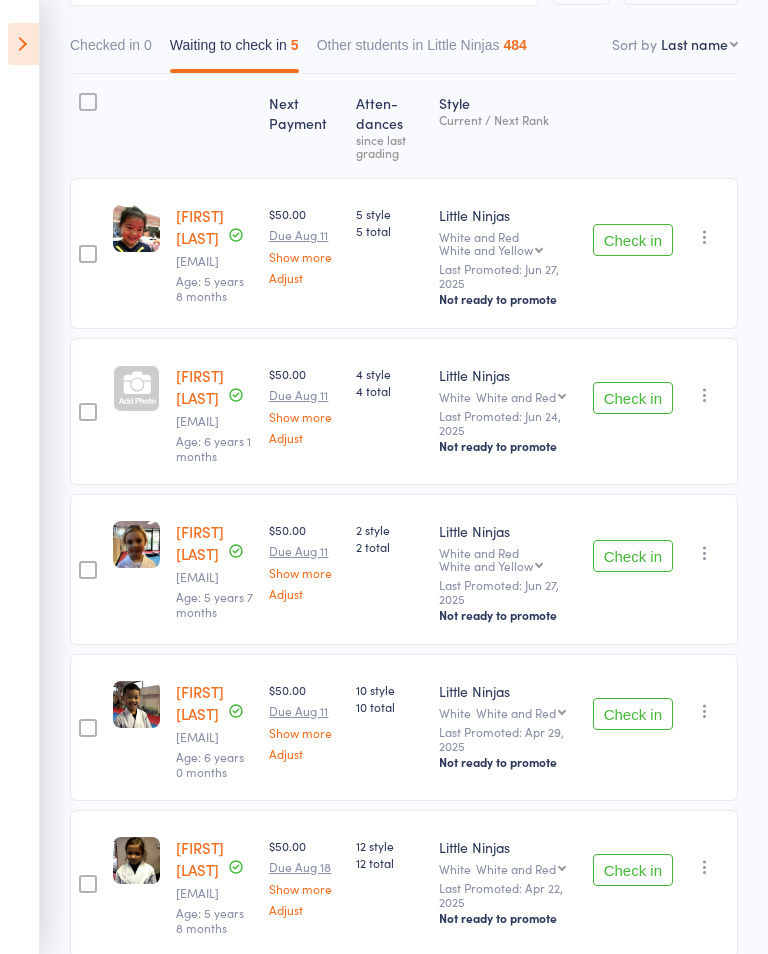 click at bounding box center (136, 388) 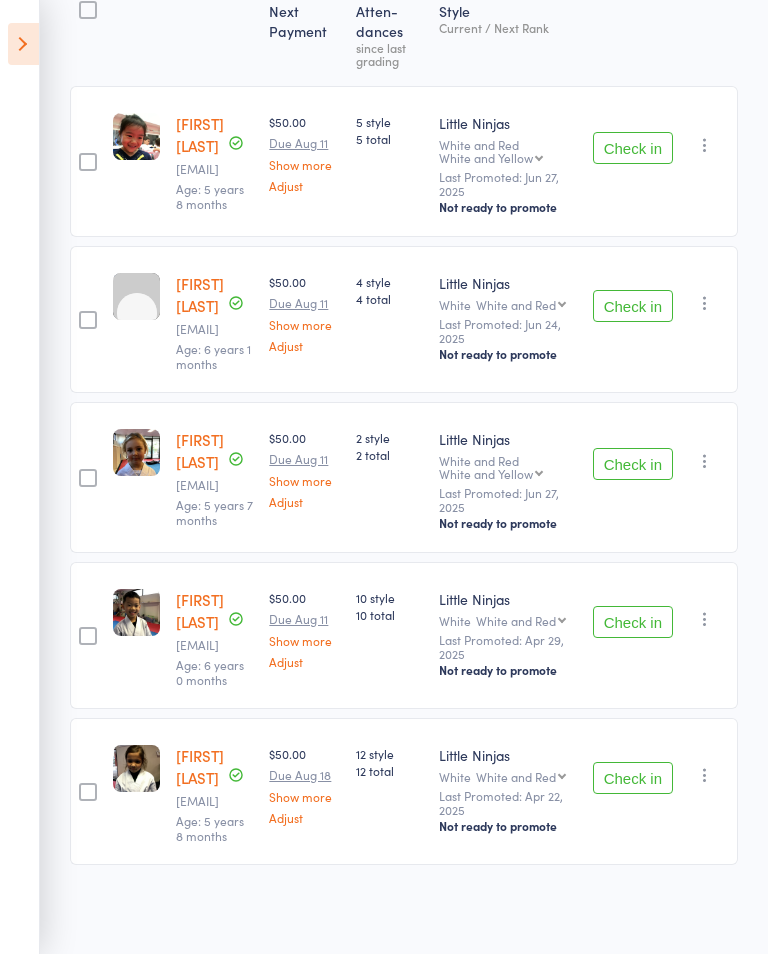 scroll, scrollTop: 350, scrollLeft: 0, axis: vertical 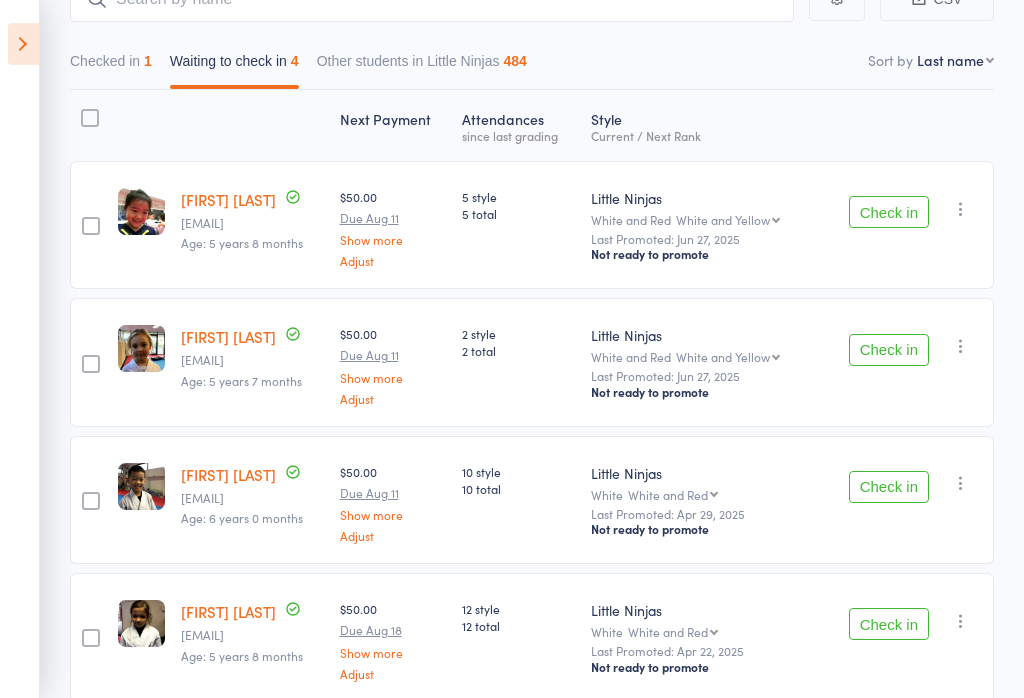 click at bounding box center [90, 118] 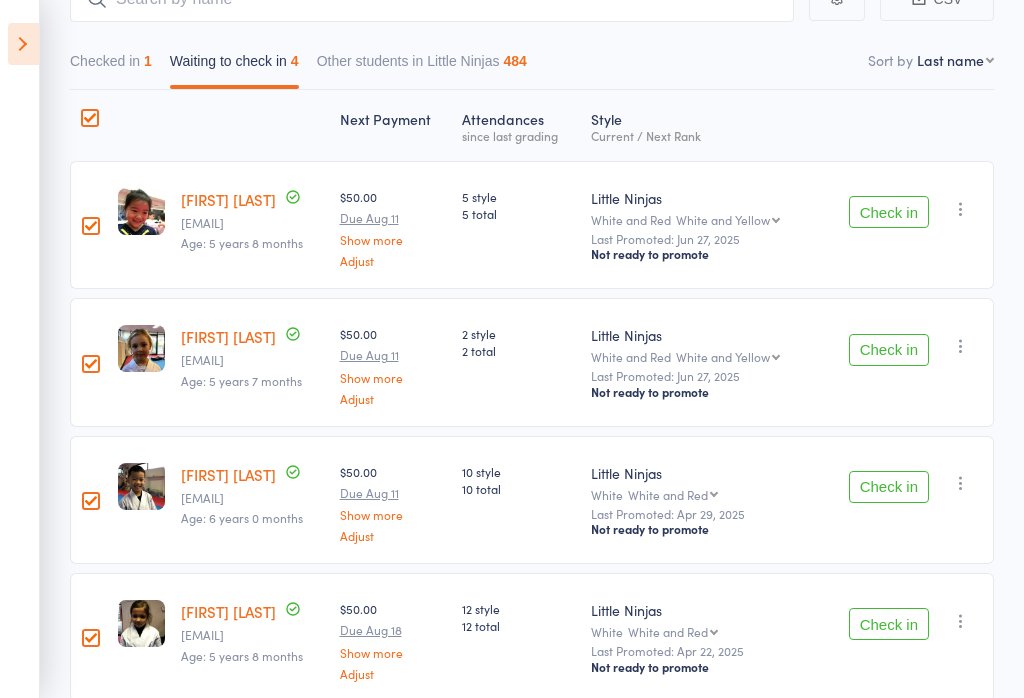 checkbox on "true" 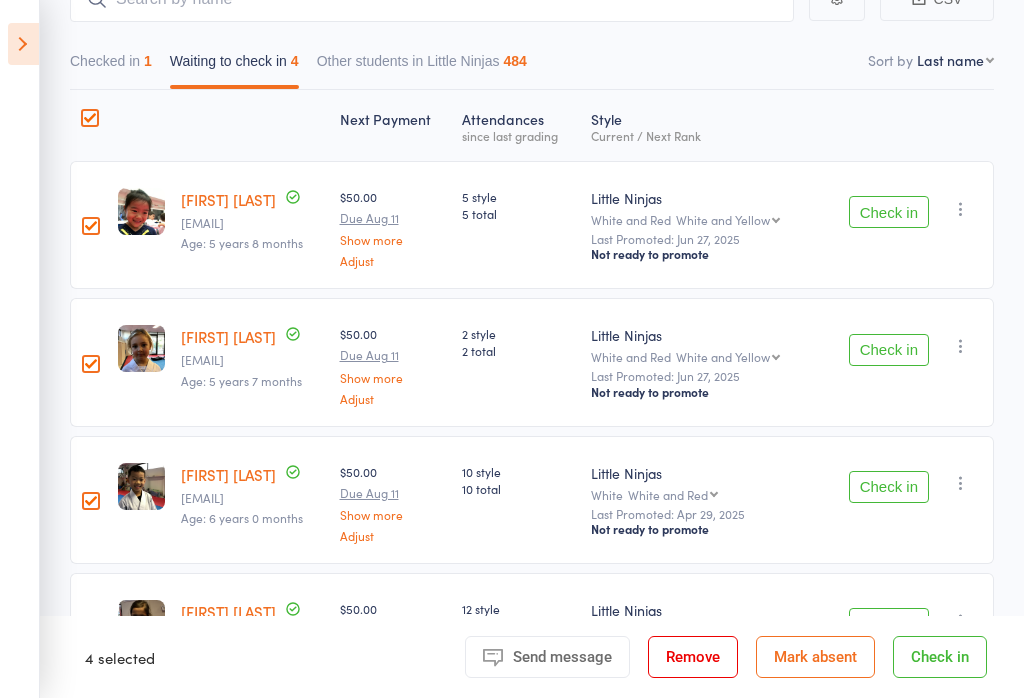 checkbox on "true" 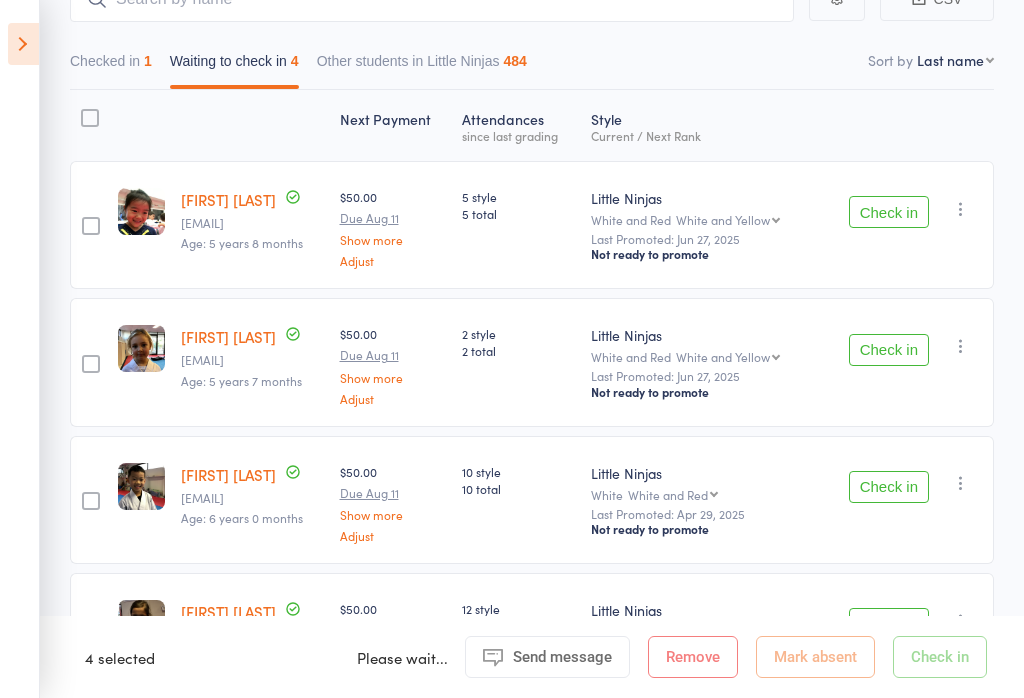 checkbox on "false" 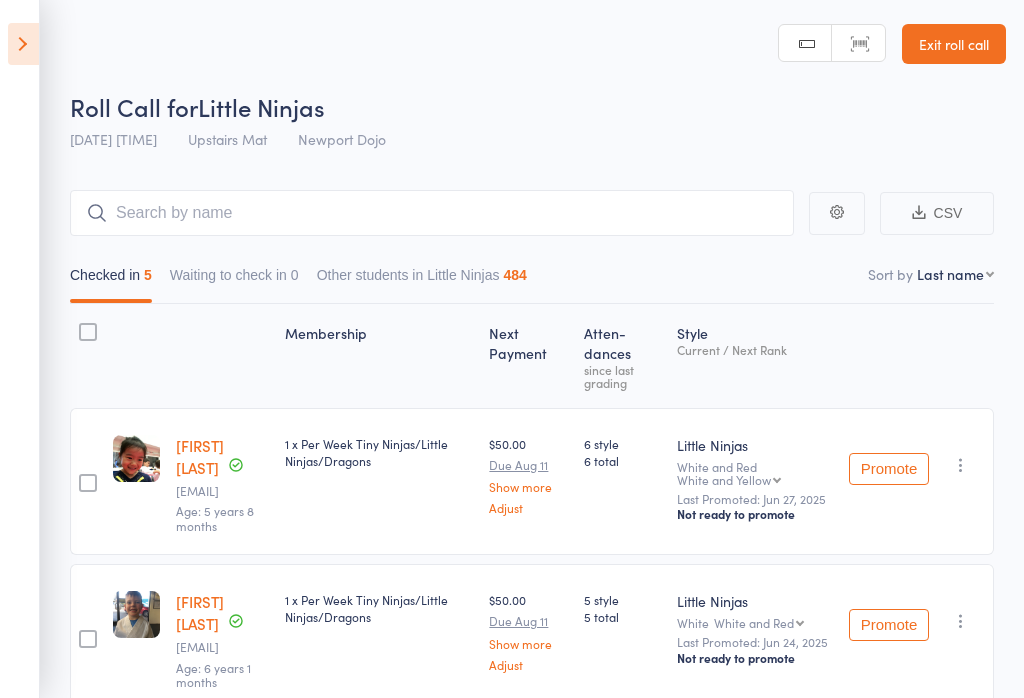 scroll, scrollTop: 0, scrollLeft: 0, axis: both 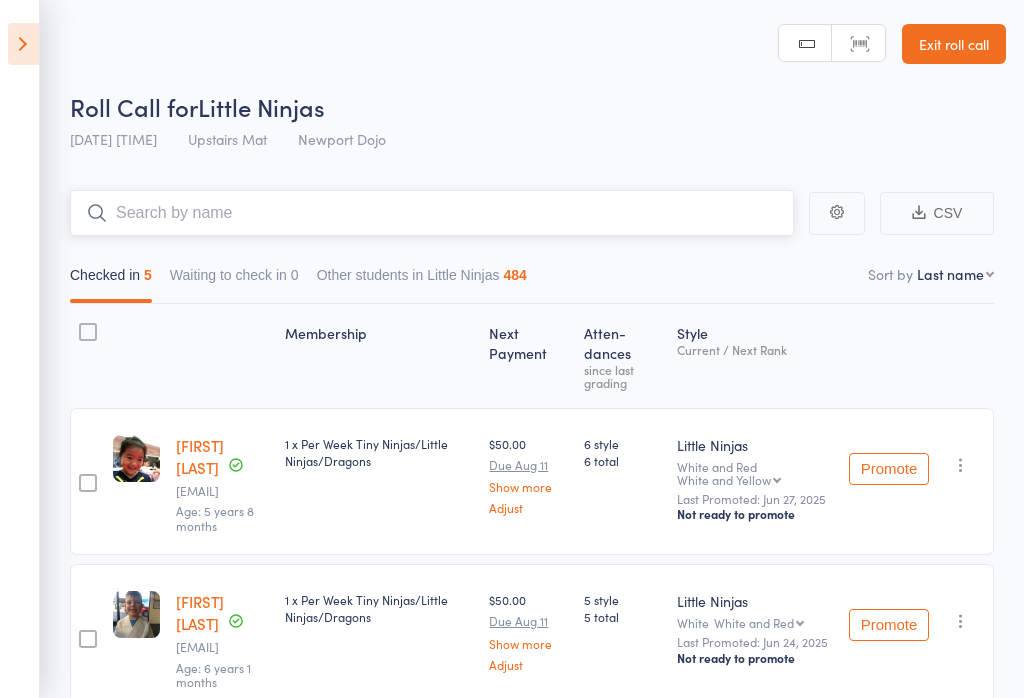 click at bounding box center (432, 213) 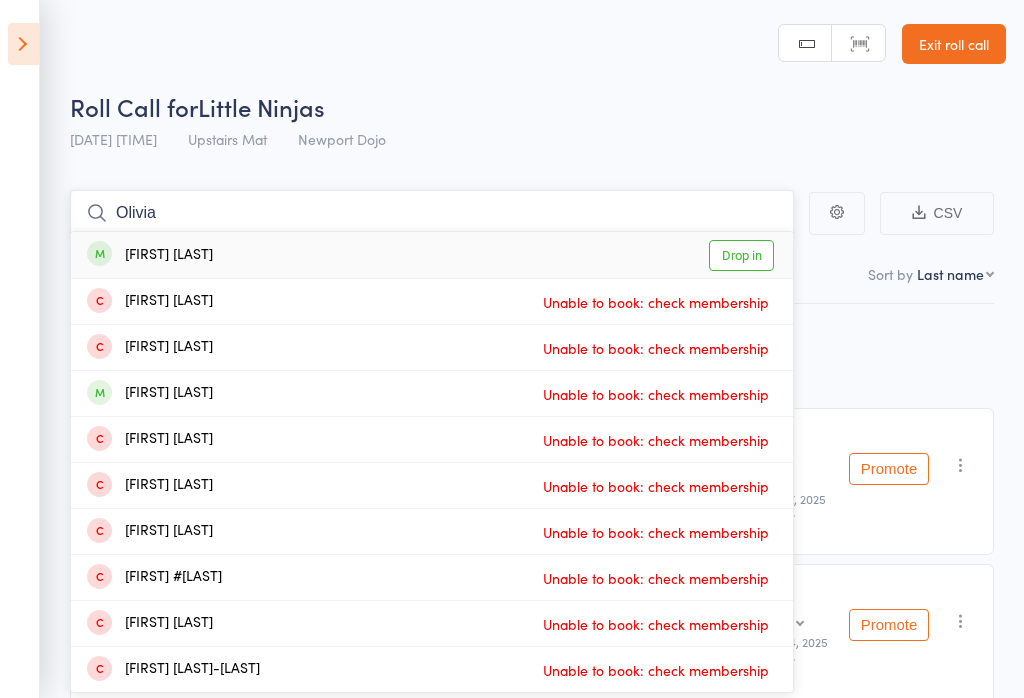 type on "Olivia" 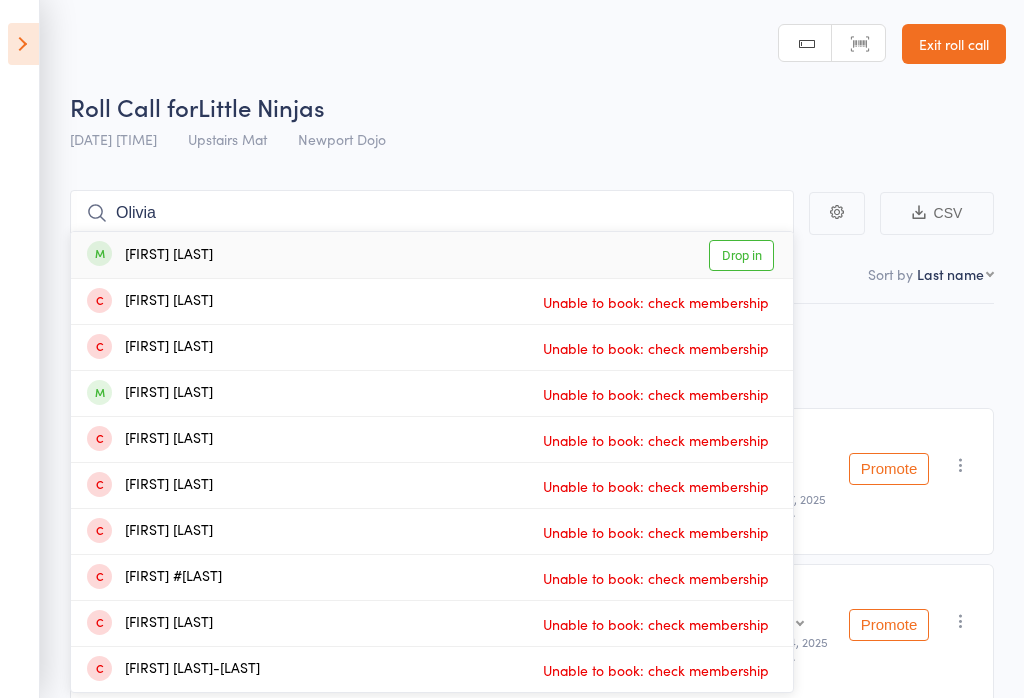 click on "Drop in" at bounding box center (741, 255) 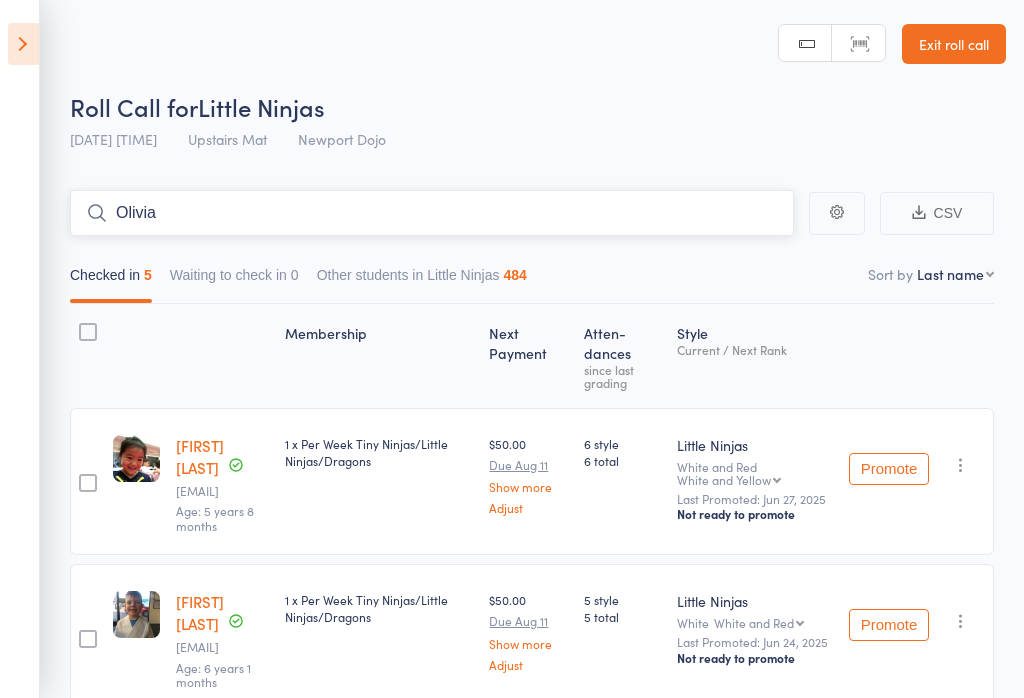 type 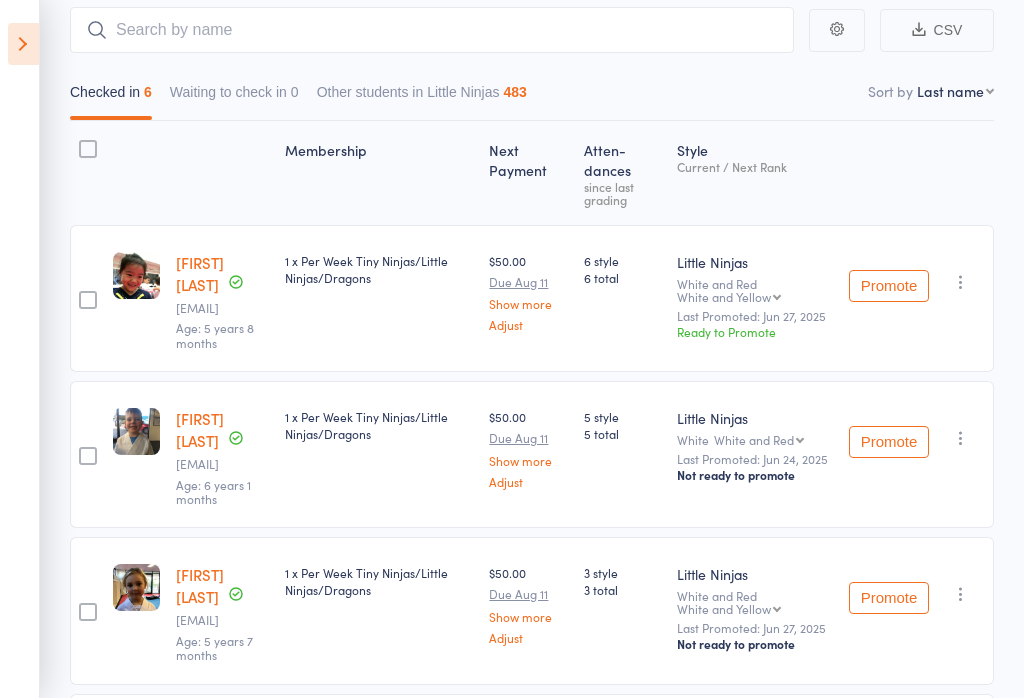 scroll, scrollTop: 182, scrollLeft: 0, axis: vertical 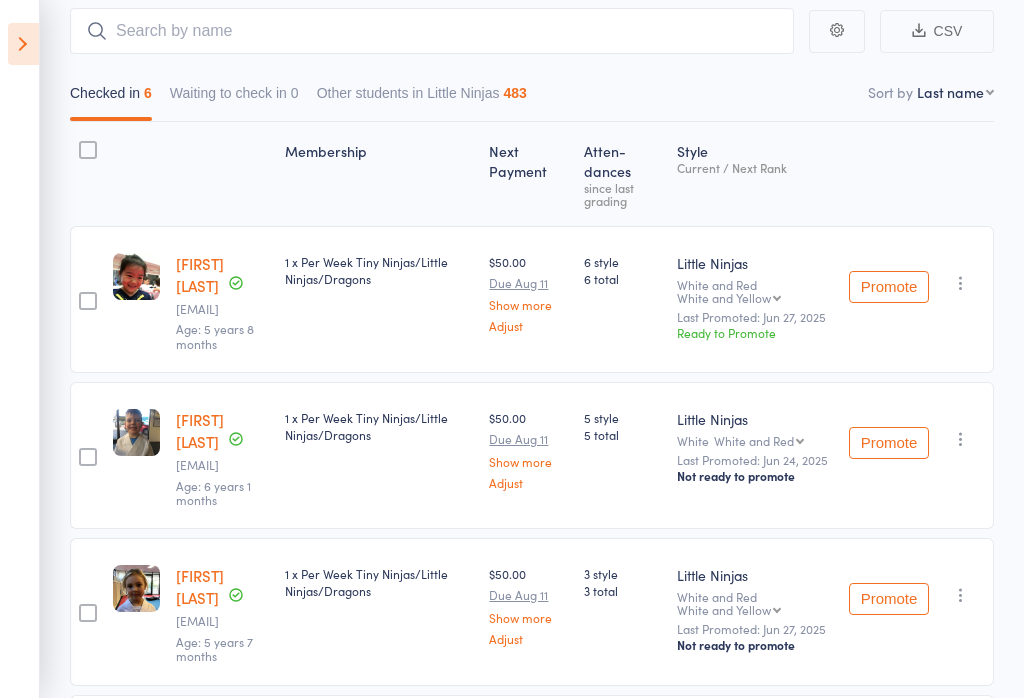click at bounding box center (23, 44) 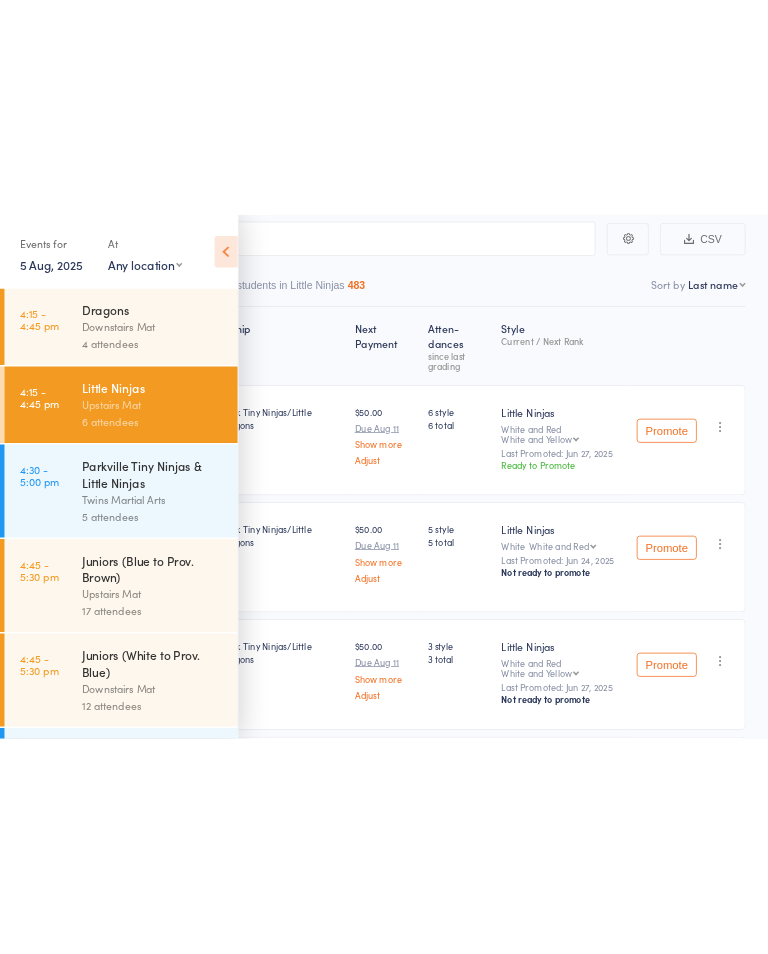 scroll, scrollTop: 0, scrollLeft: 0, axis: both 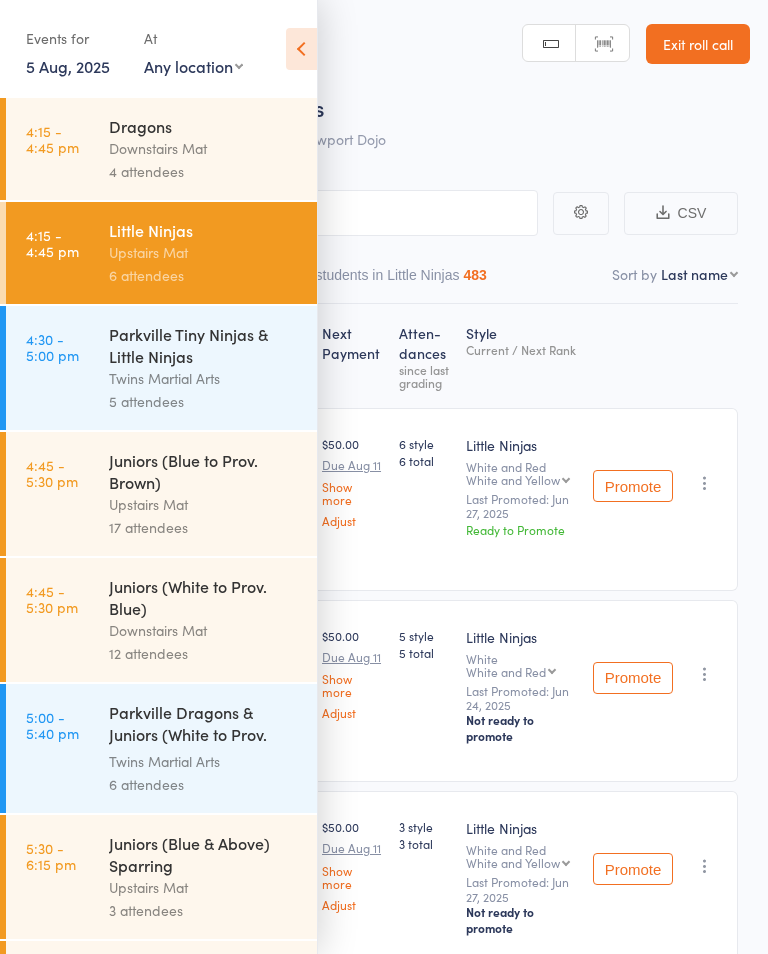 click on "Juniors (Blue to Prov. Brown)" at bounding box center [204, 471] 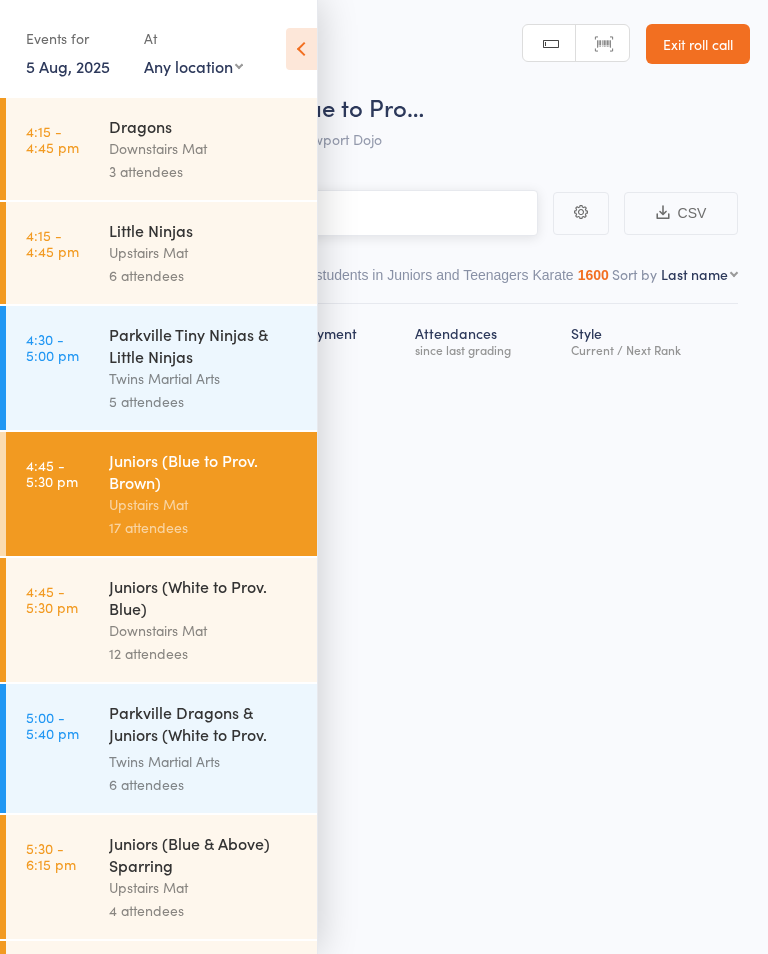 scroll, scrollTop: 1, scrollLeft: 0, axis: vertical 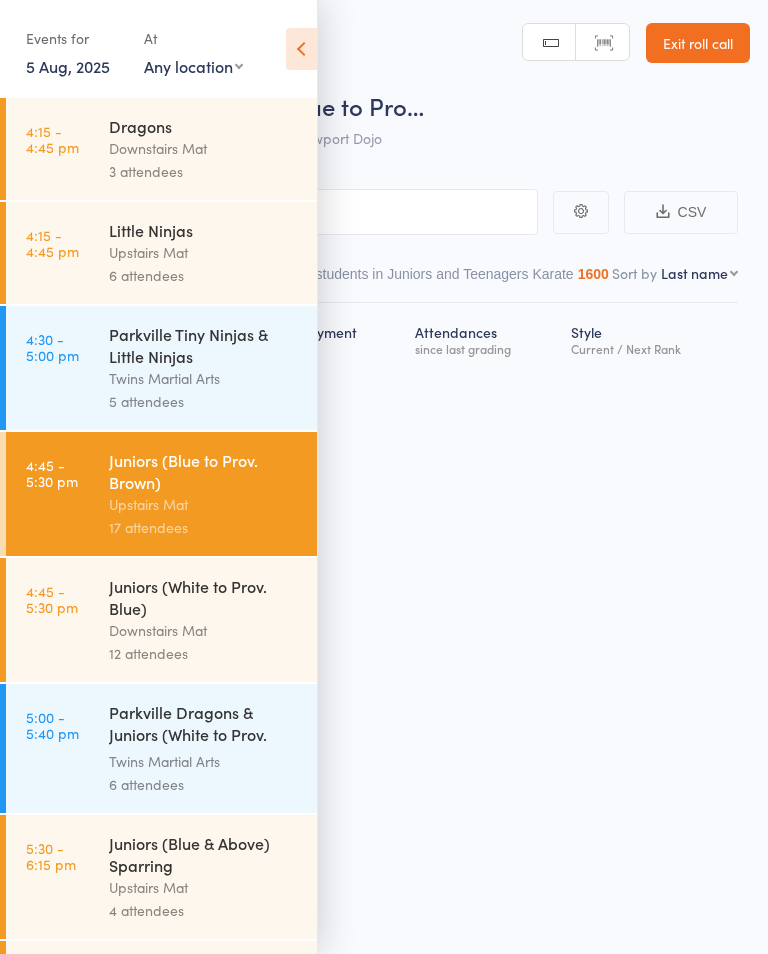 click at bounding box center (301, 49) 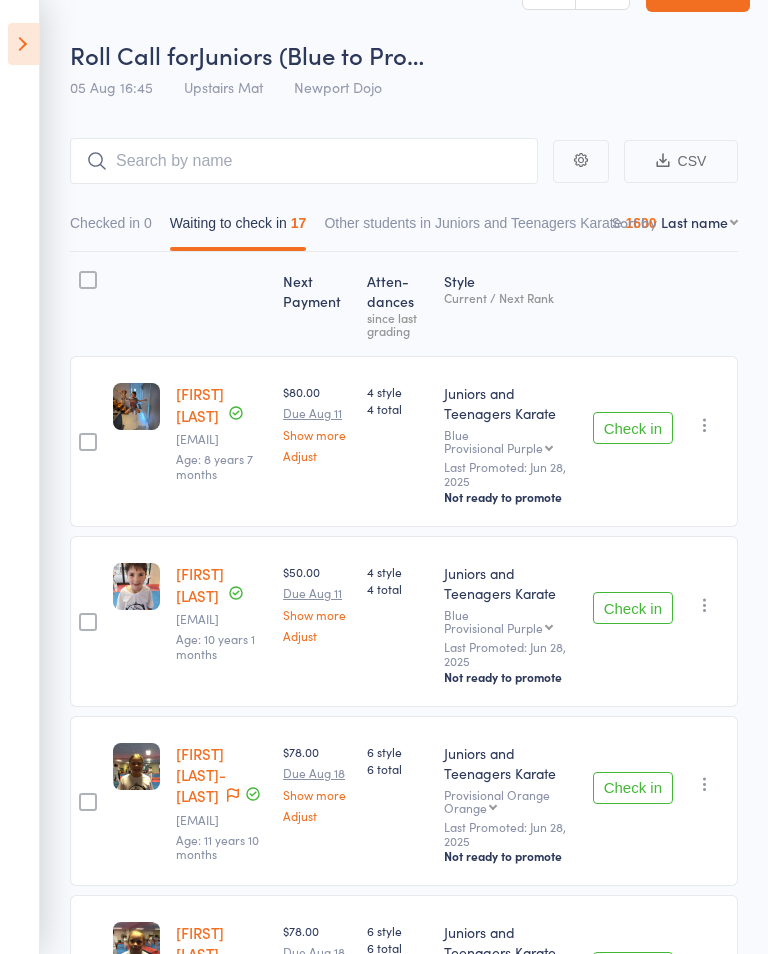 scroll, scrollTop: 59, scrollLeft: 0, axis: vertical 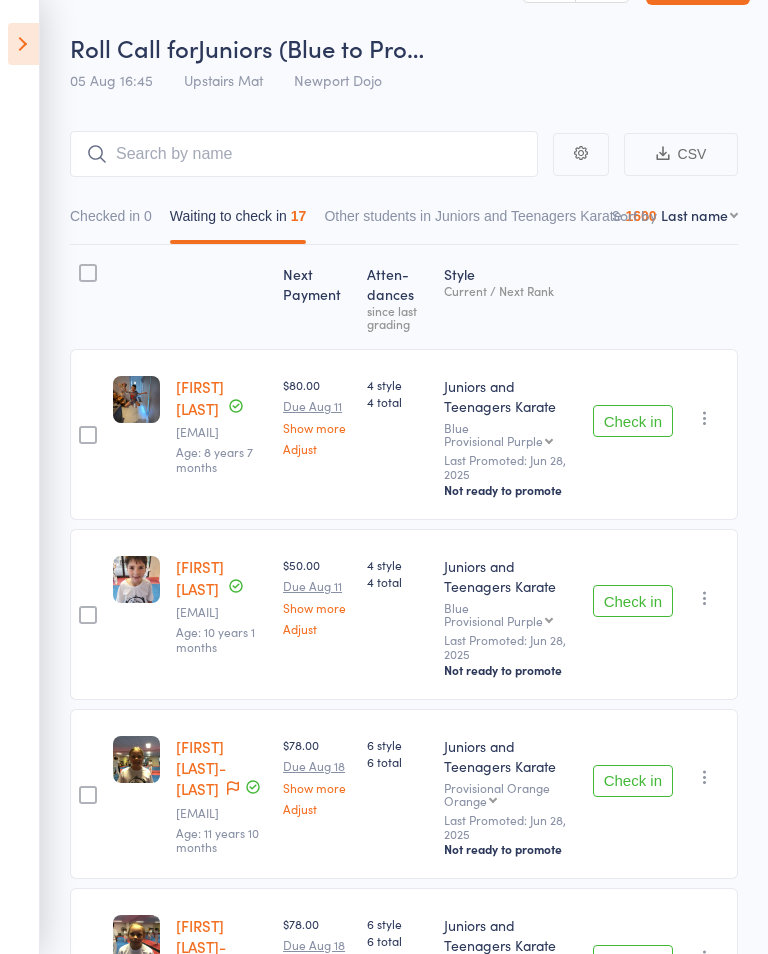 click at bounding box center [88, 273] 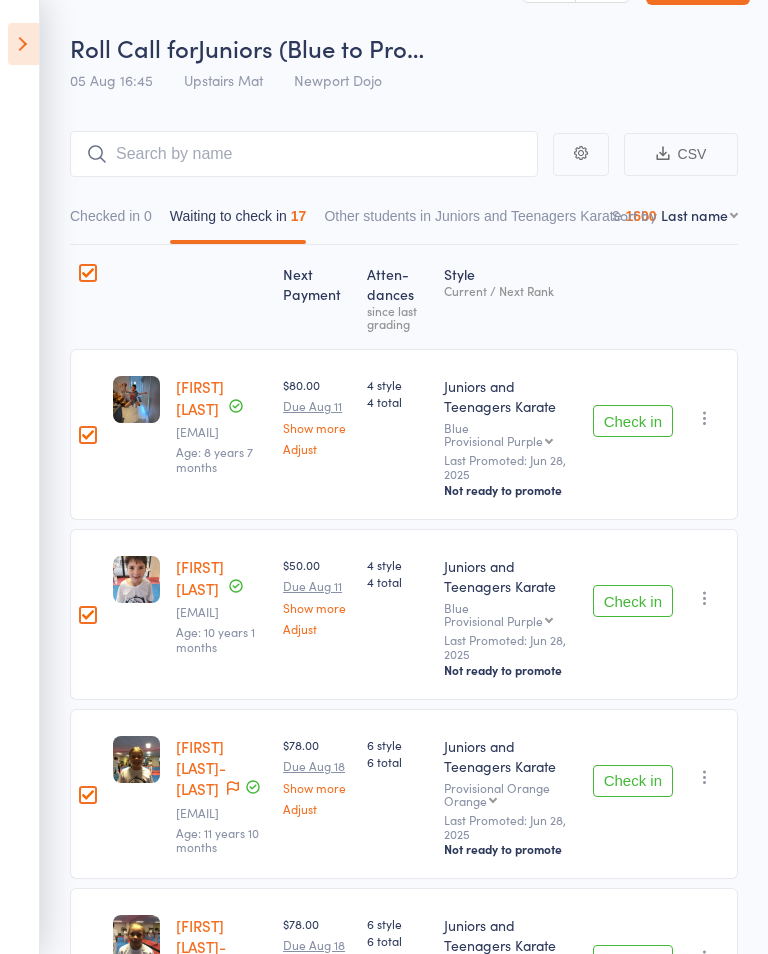 checkbox on "true" 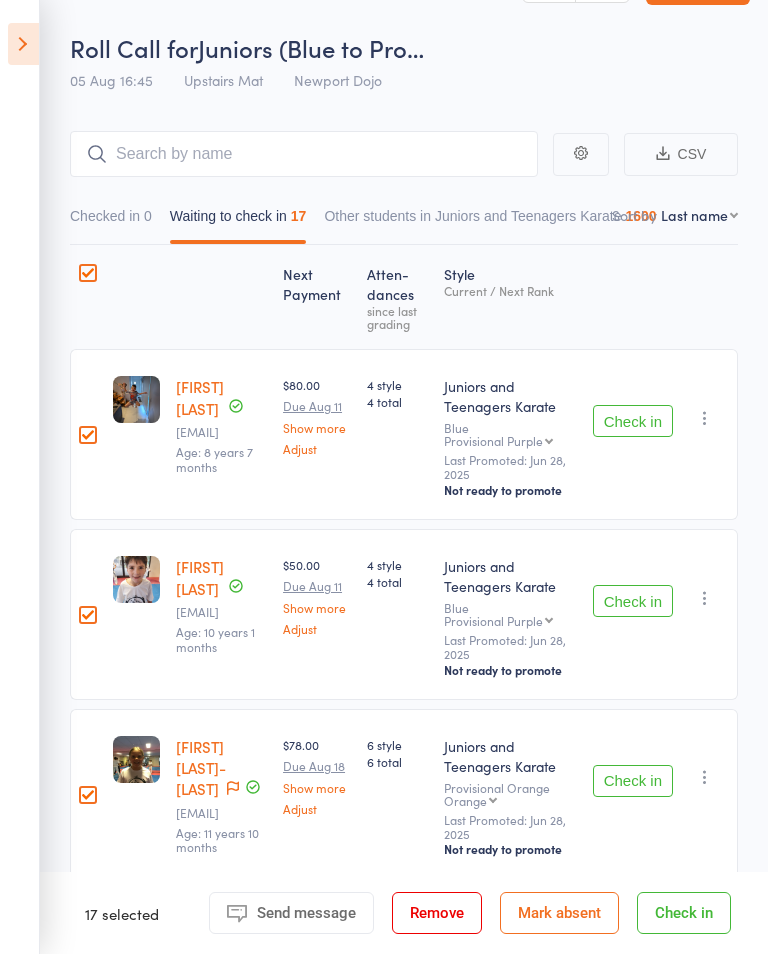 checkbox on "true" 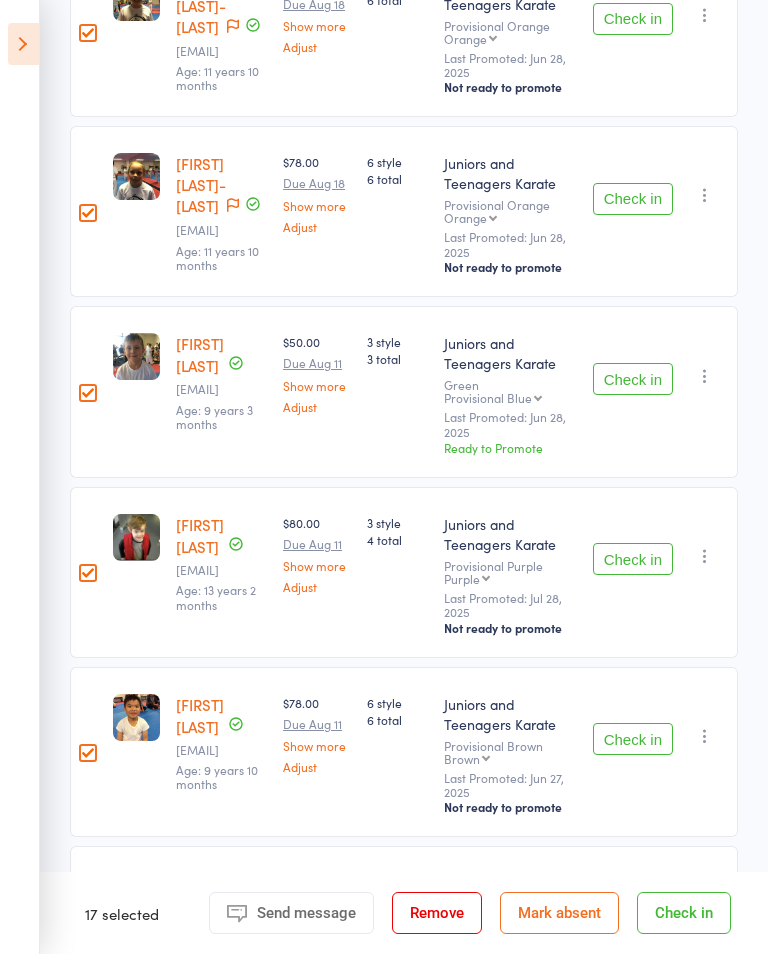 scroll, scrollTop: 820, scrollLeft: 0, axis: vertical 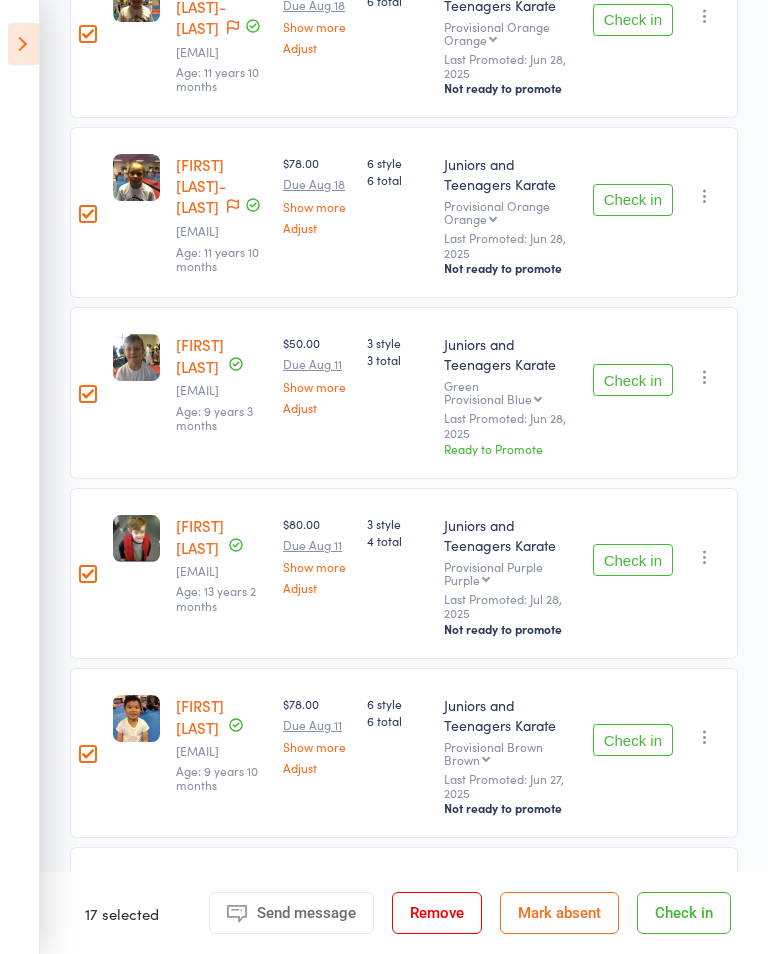 click at bounding box center [88, 394] 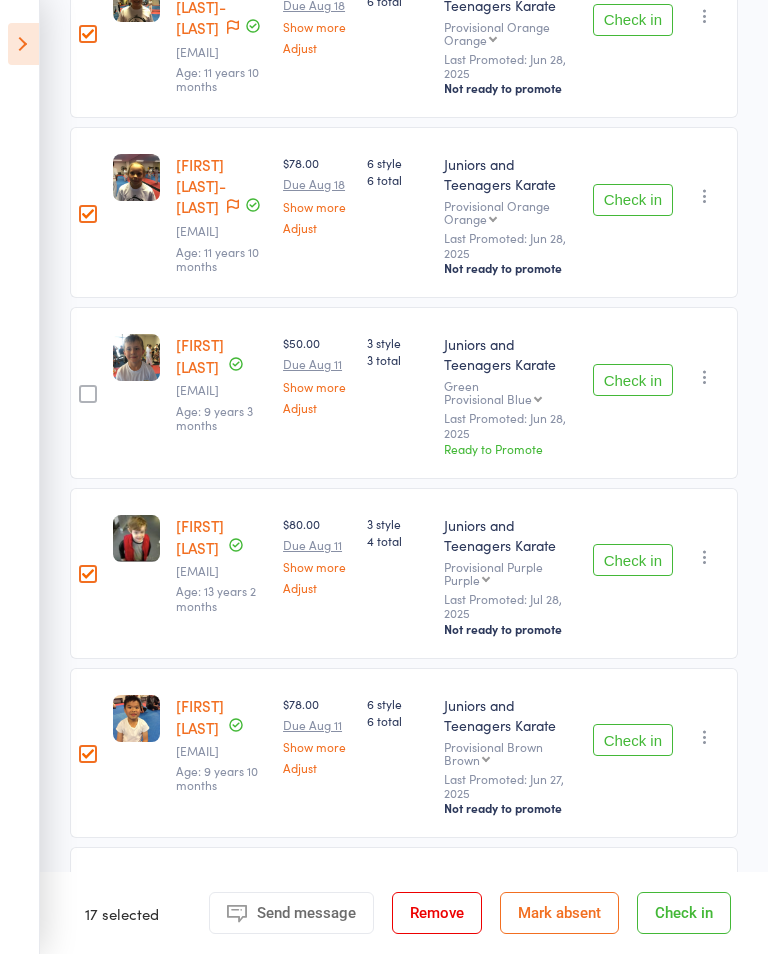 checkbox on "false" 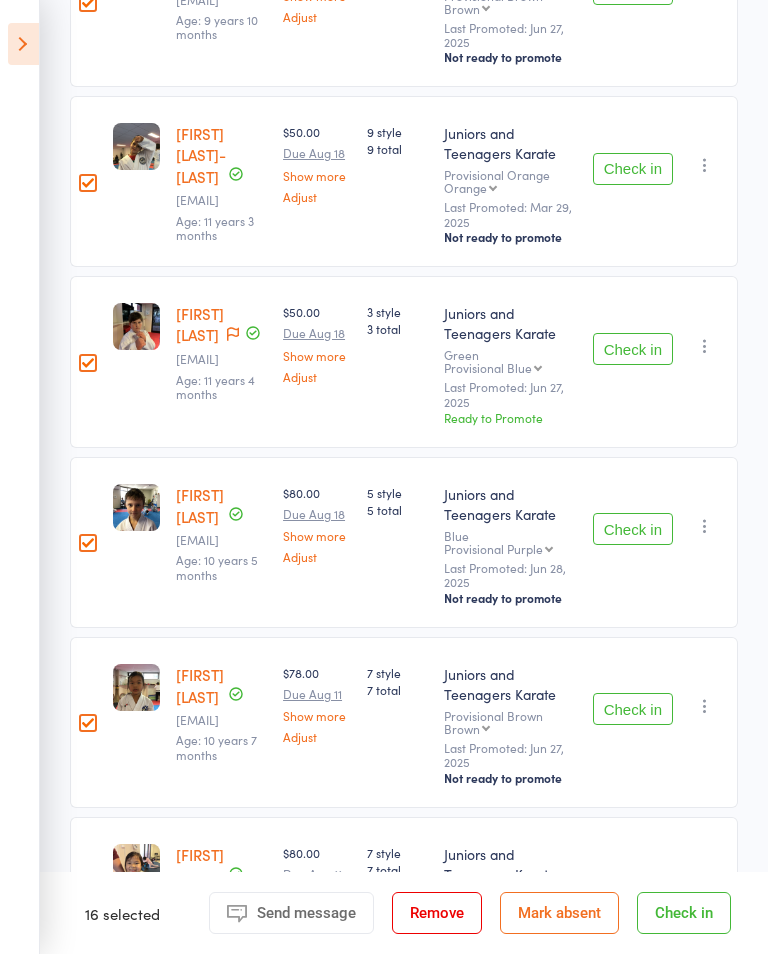 scroll, scrollTop: 1608, scrollLeft: 0, axis: vertical 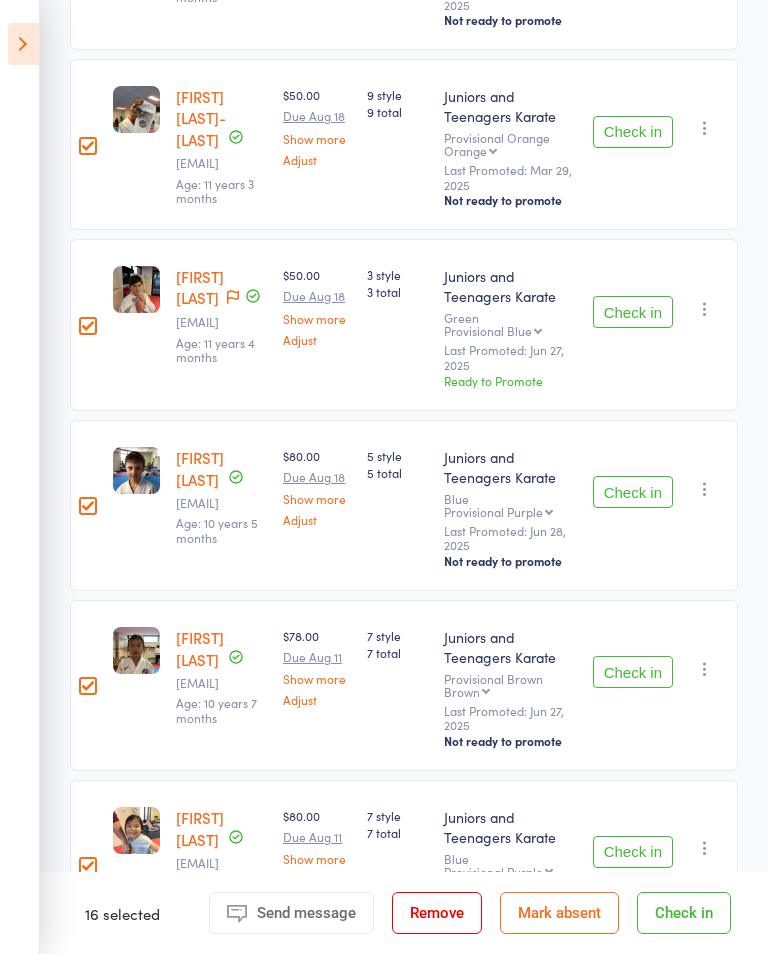 click at bounding box center [88, 326] 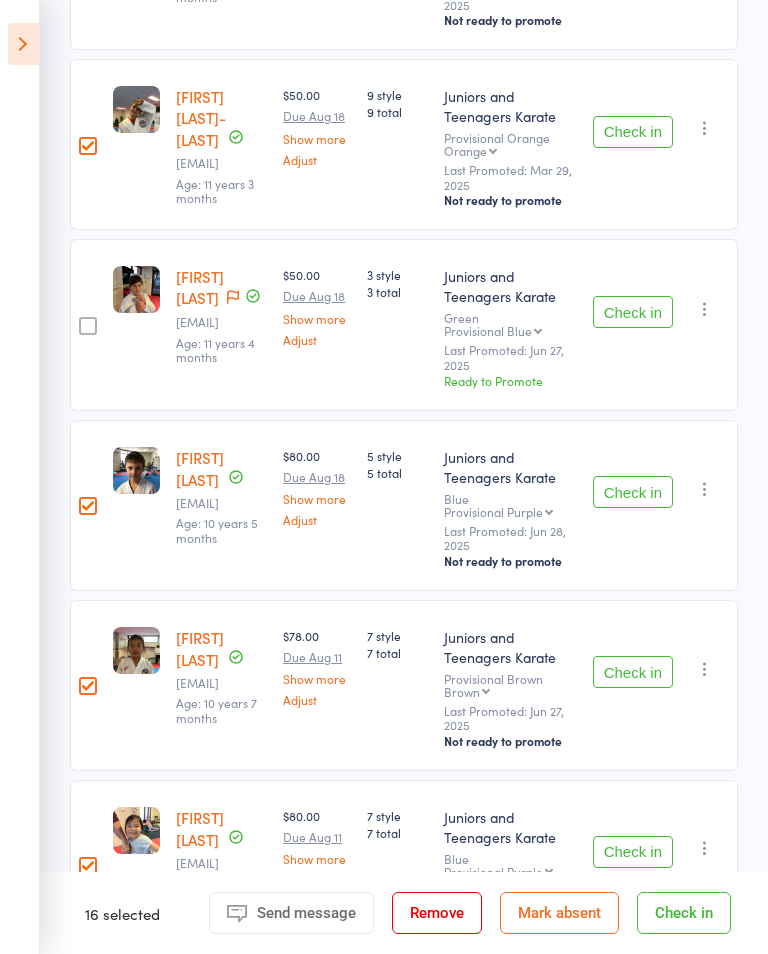 checkbox on "false" 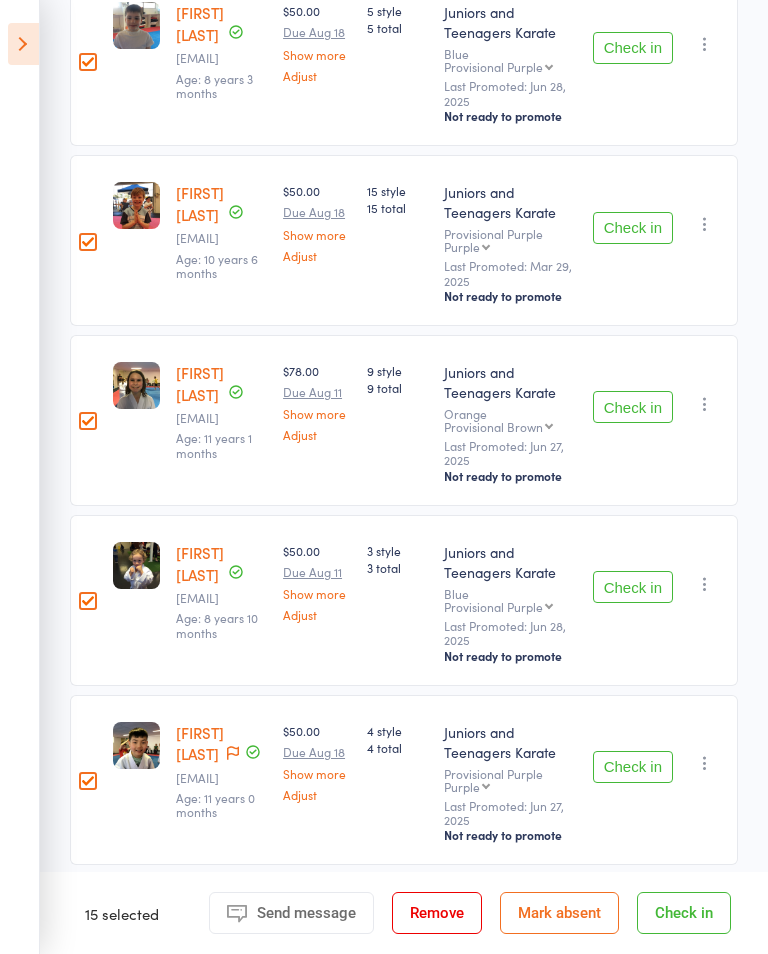 scroll, scrollTop: 2860, scrollLeft: 0, axis: vertical 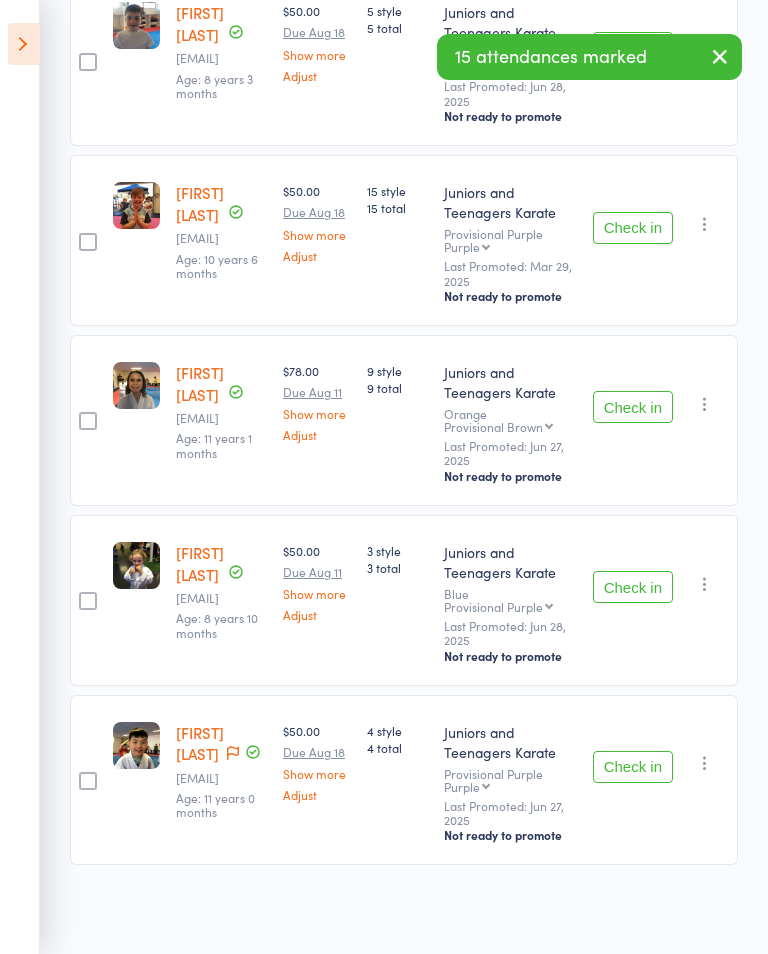 checkbox on "false" 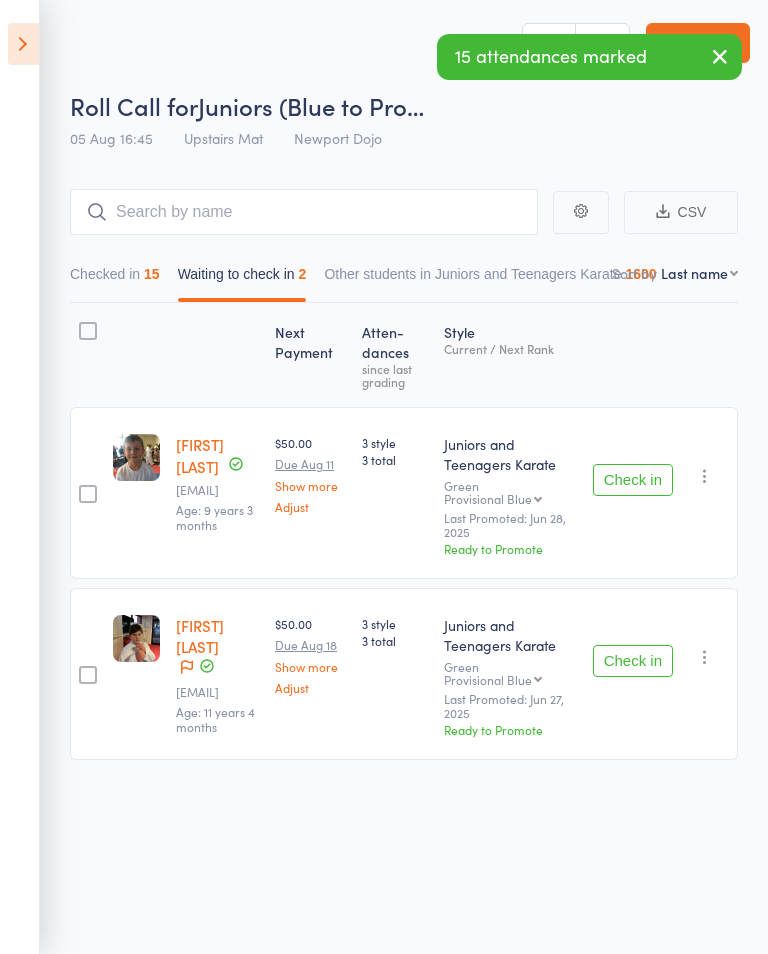 scroll, scrollTop: 1, scrollLeft: 0, axis: vertical 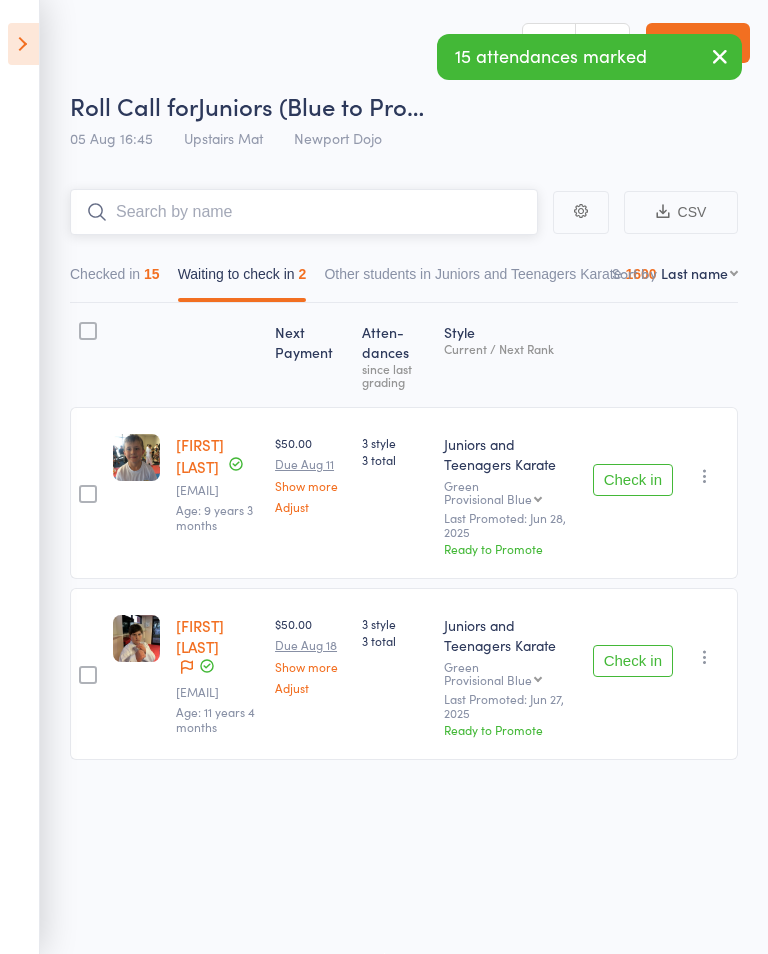 click at bounding box center [304, 212] 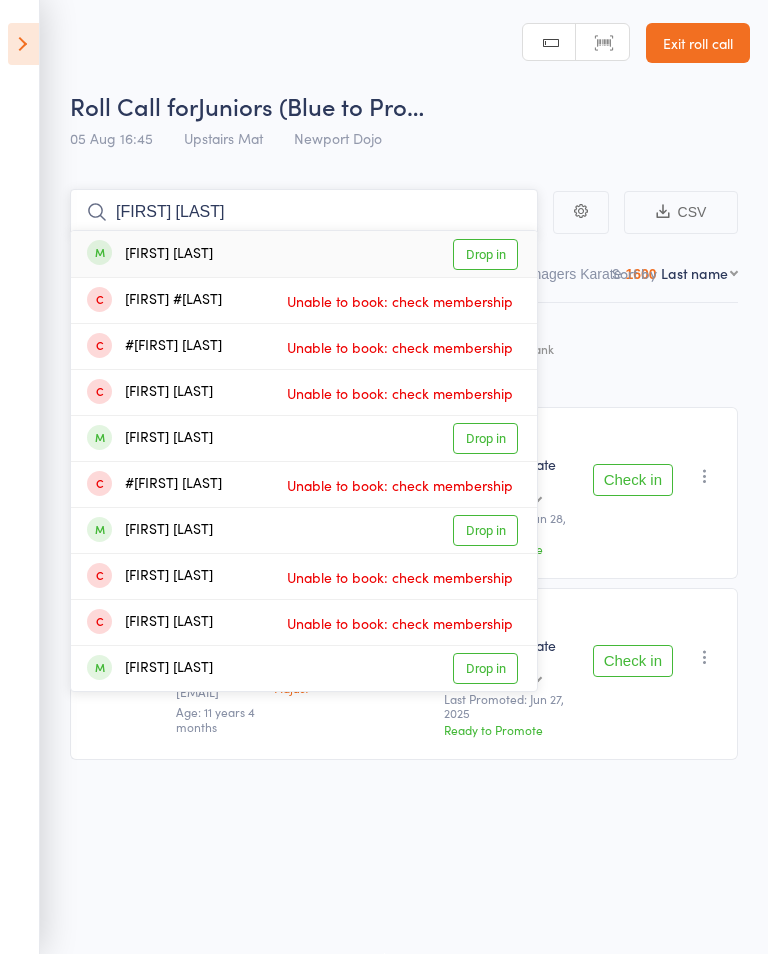 type on "[FIRST] [LAST]" 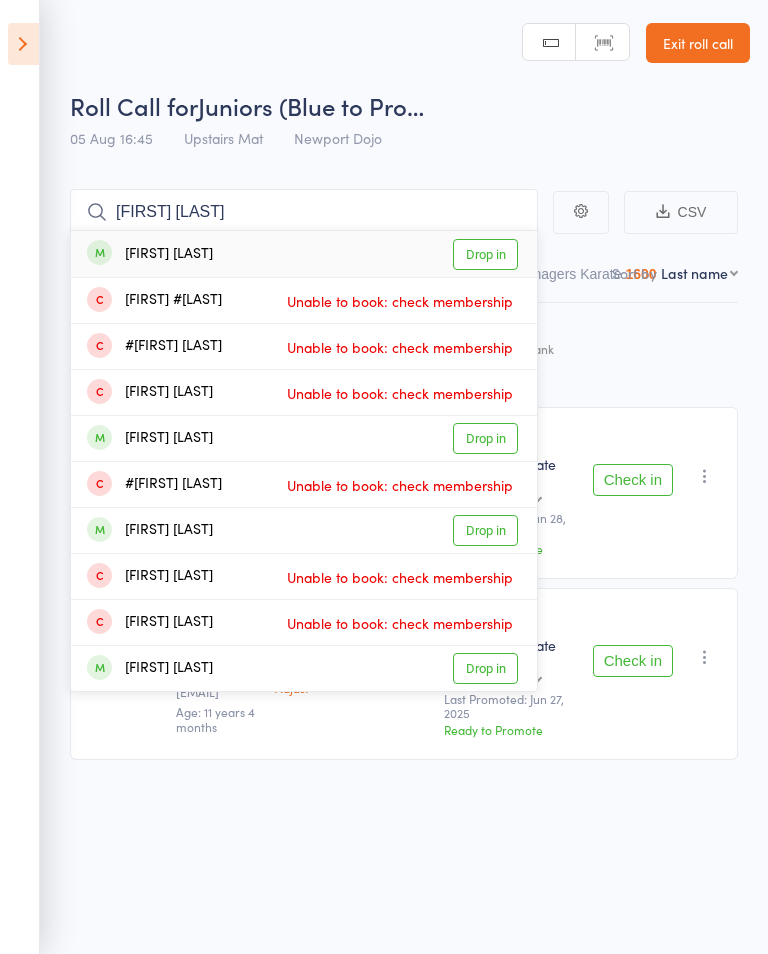 click on "Drop in" at bounding box center [485, 254] 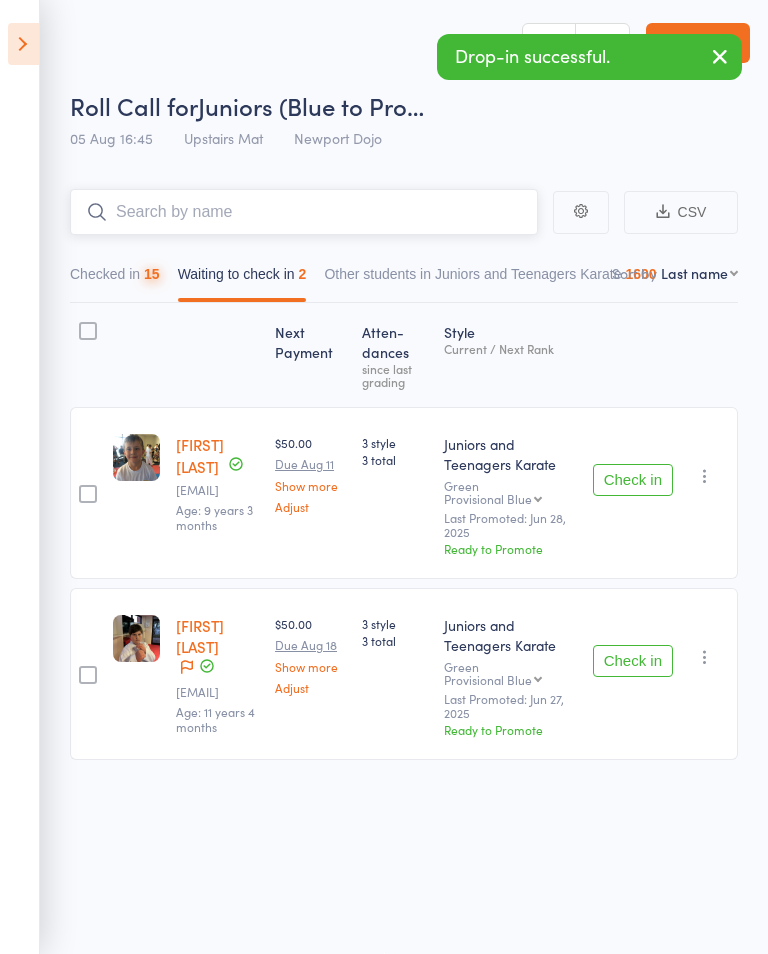 click at bounding box center (304, 212) 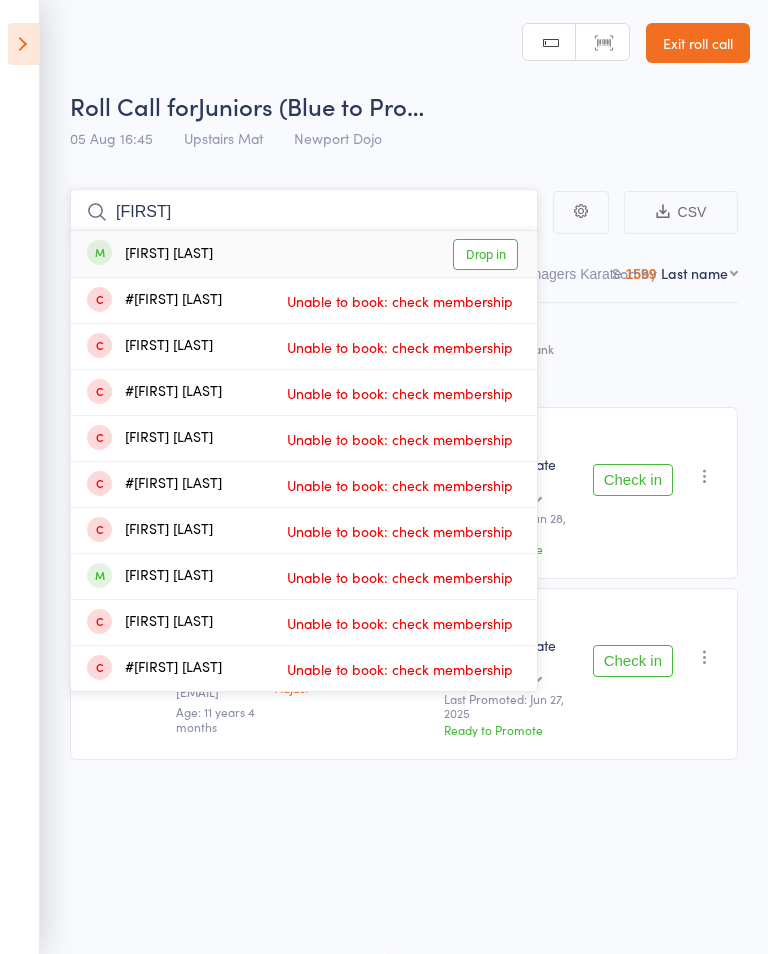 type on "[FIRST]" 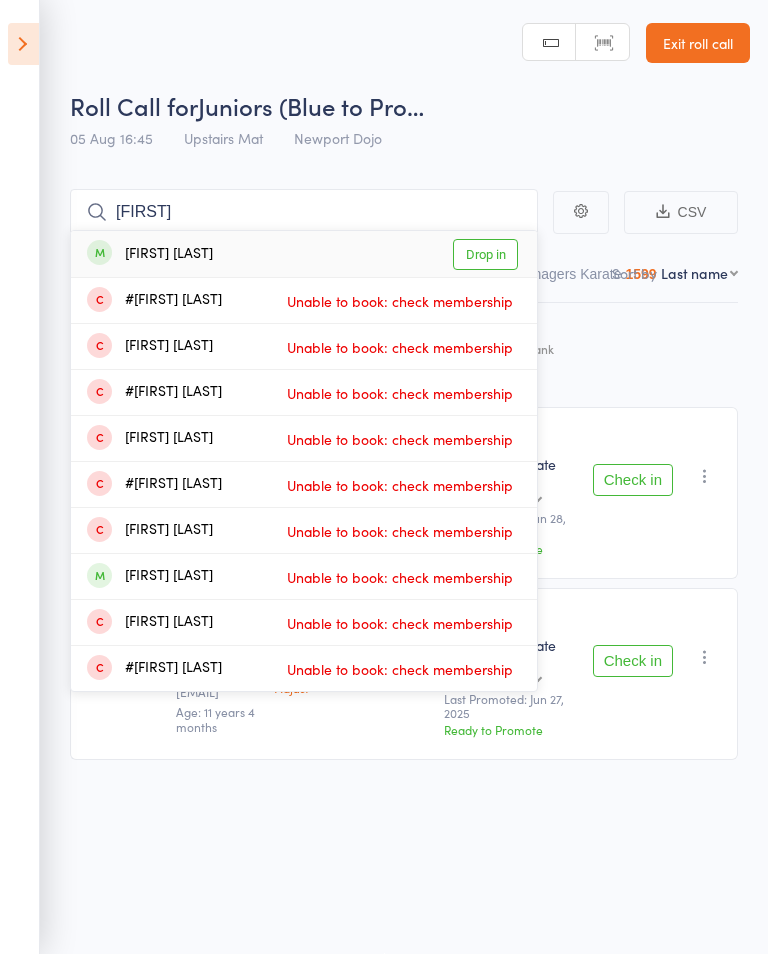 click on "Drop in" at bounding box center (485, 254) 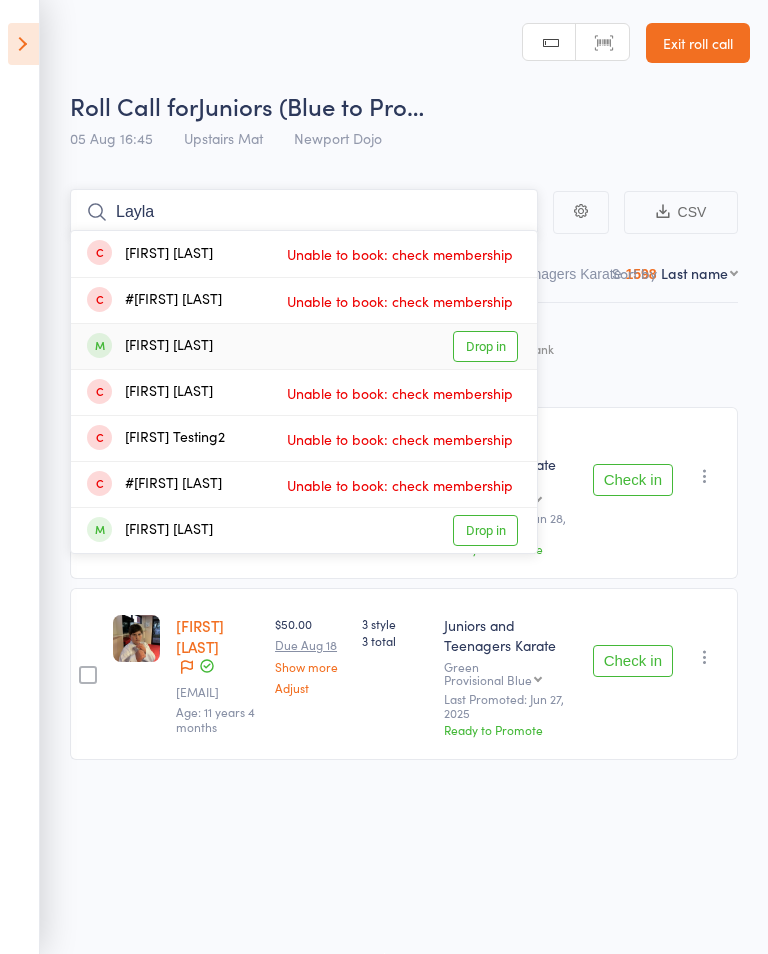 type on "Layla" 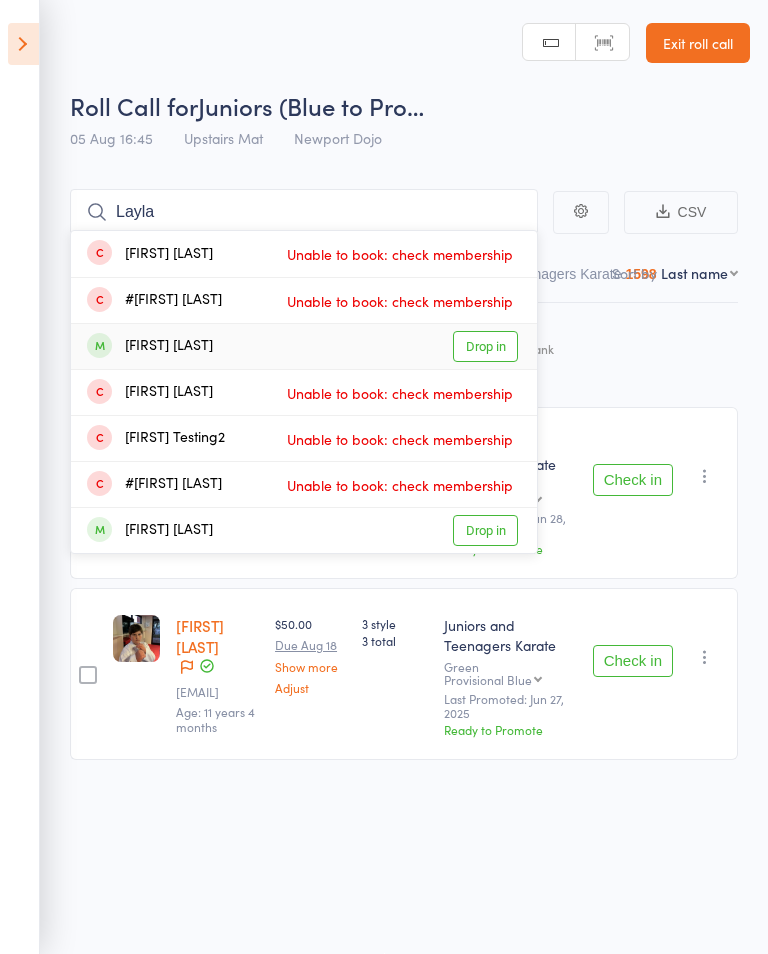 click on "Drop in" at bounding box center [485, 346] 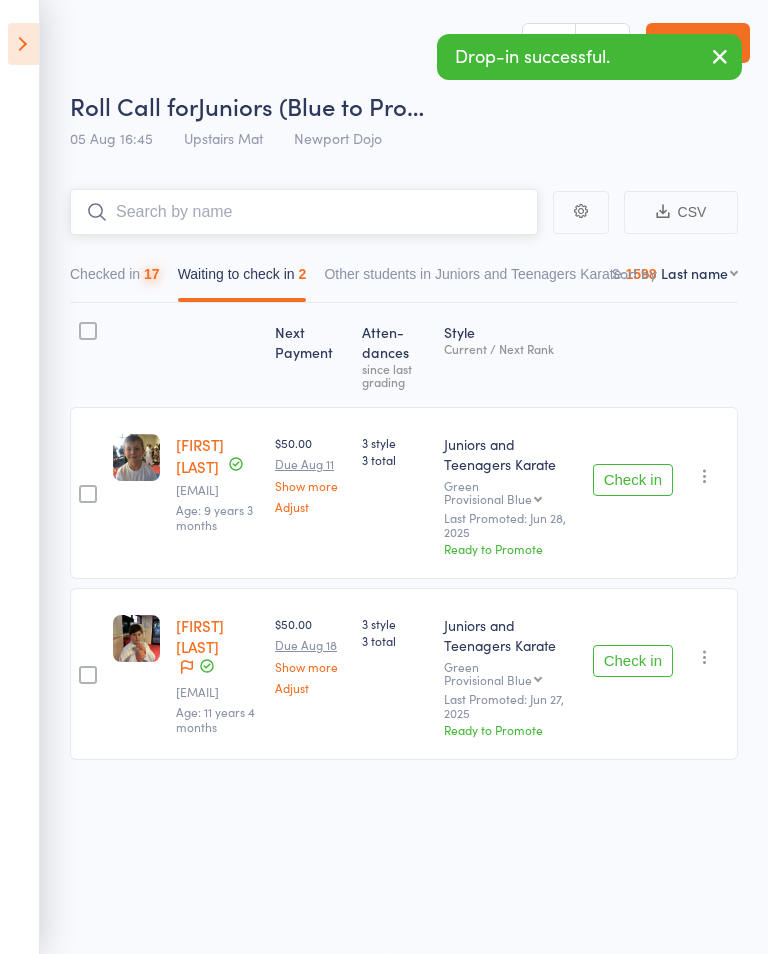 click at bounding box center (304, 212) 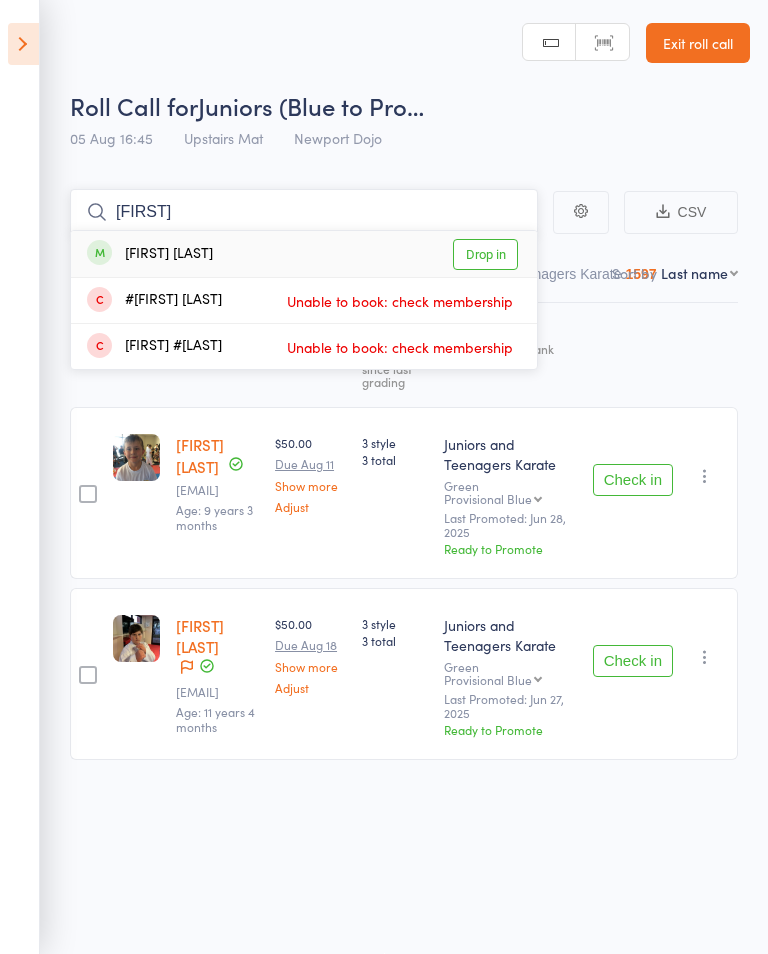 type on "[FIRST]" 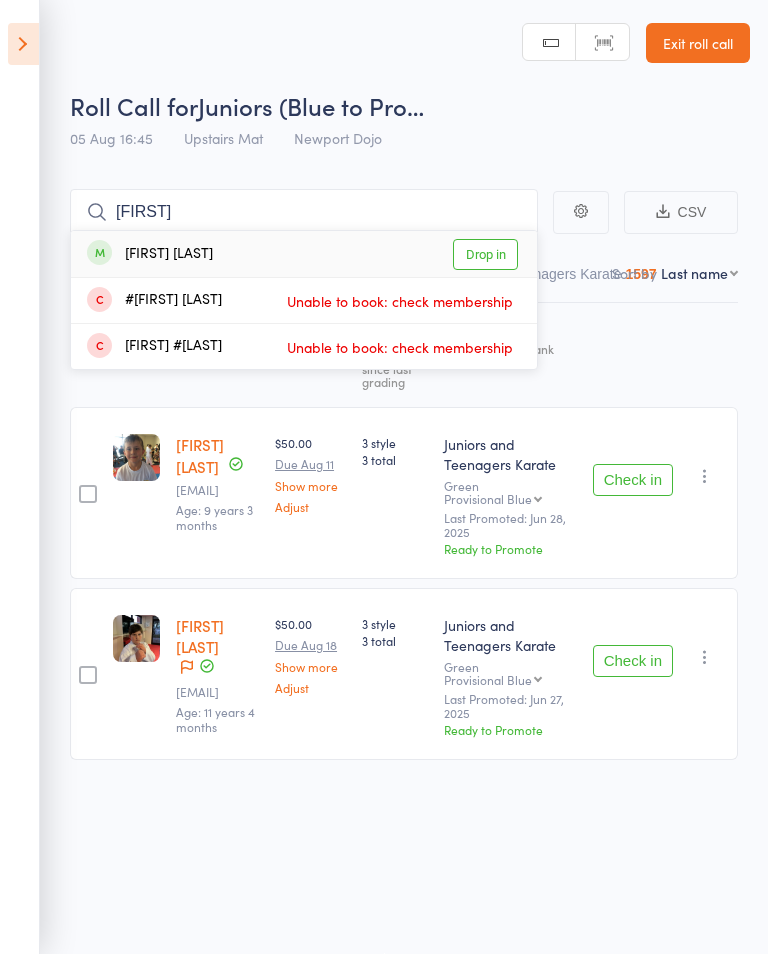 click on "Drop in" at bounding box center (485, 254) 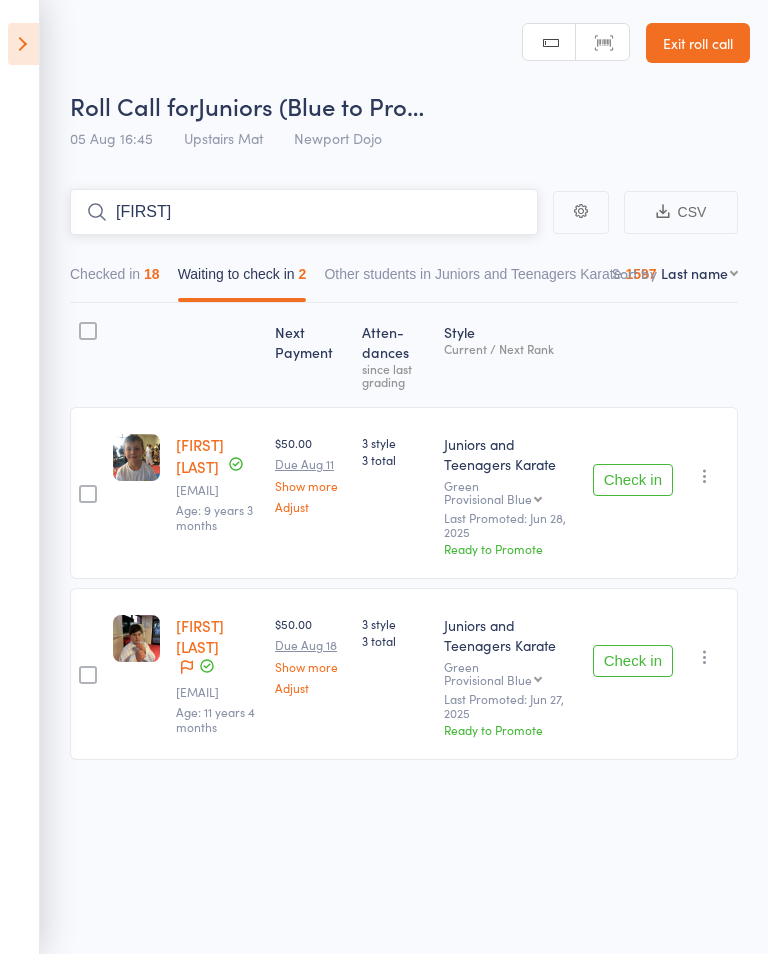 type 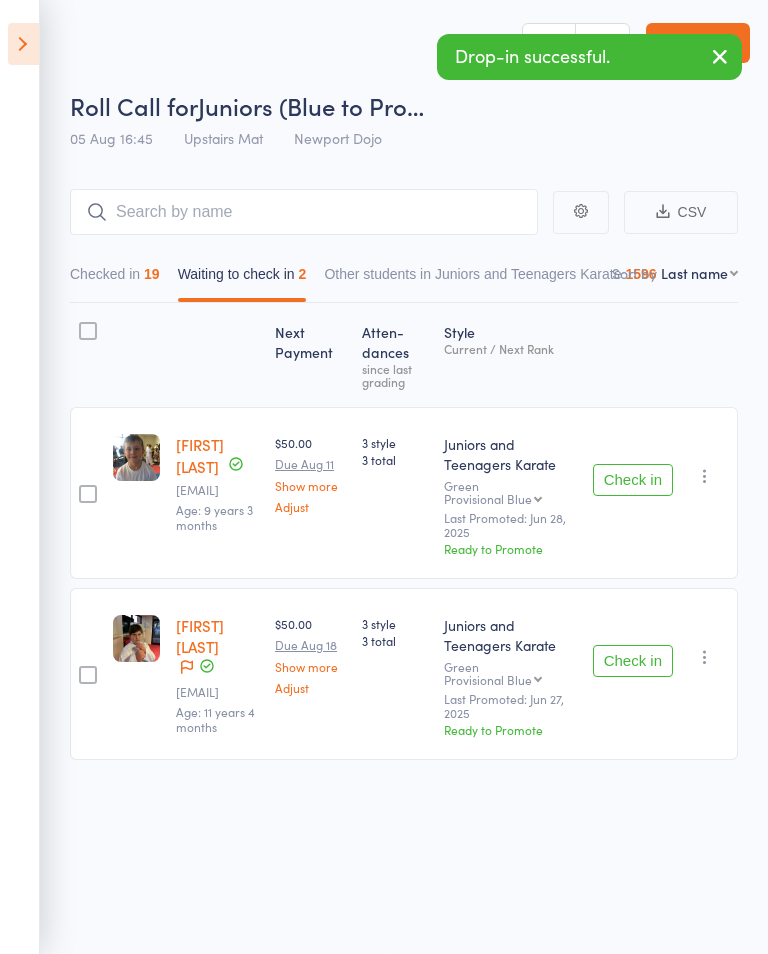 click at bounding box center (88, 331) 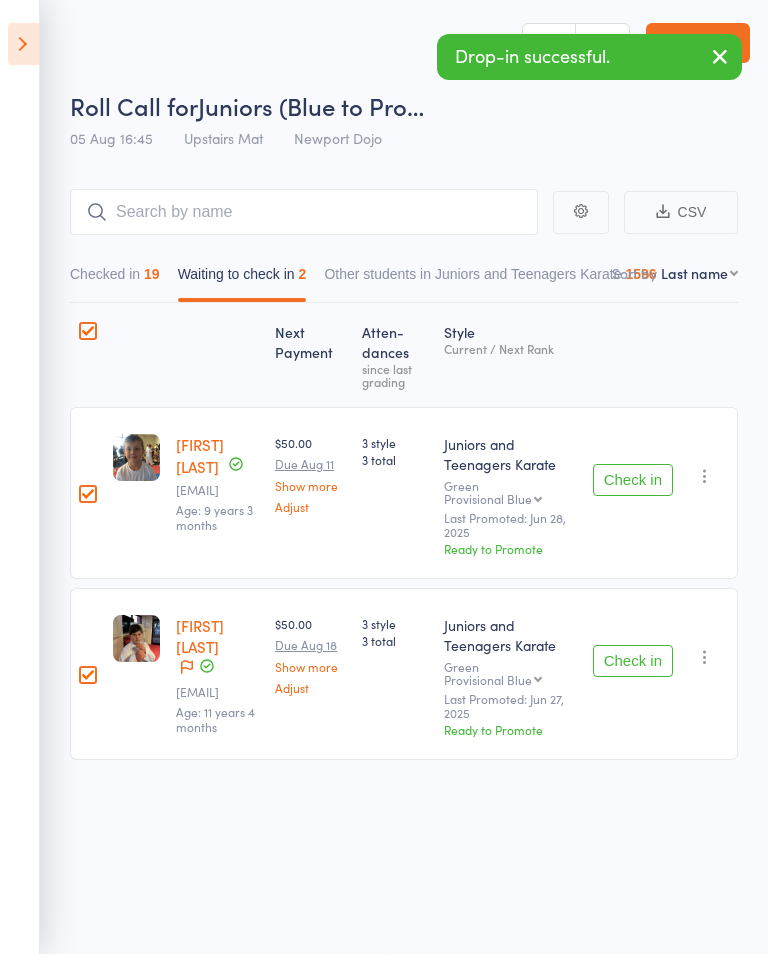 checkbox on "true" 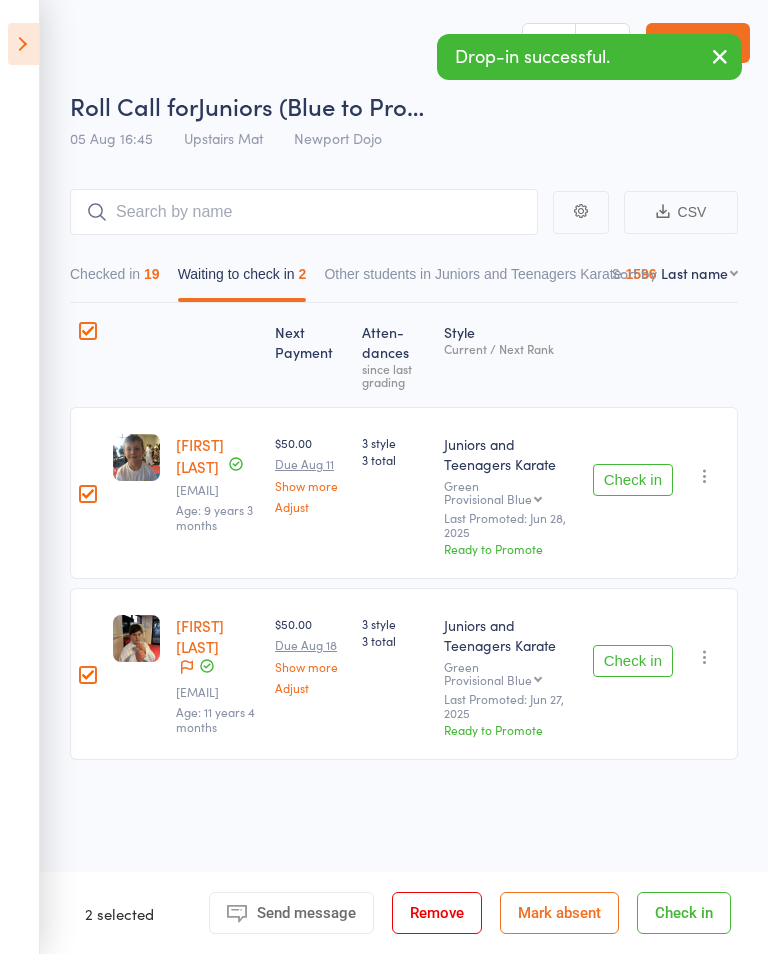 scroll, scrollTop: 1, scrollLeft: 0, axis: vertical 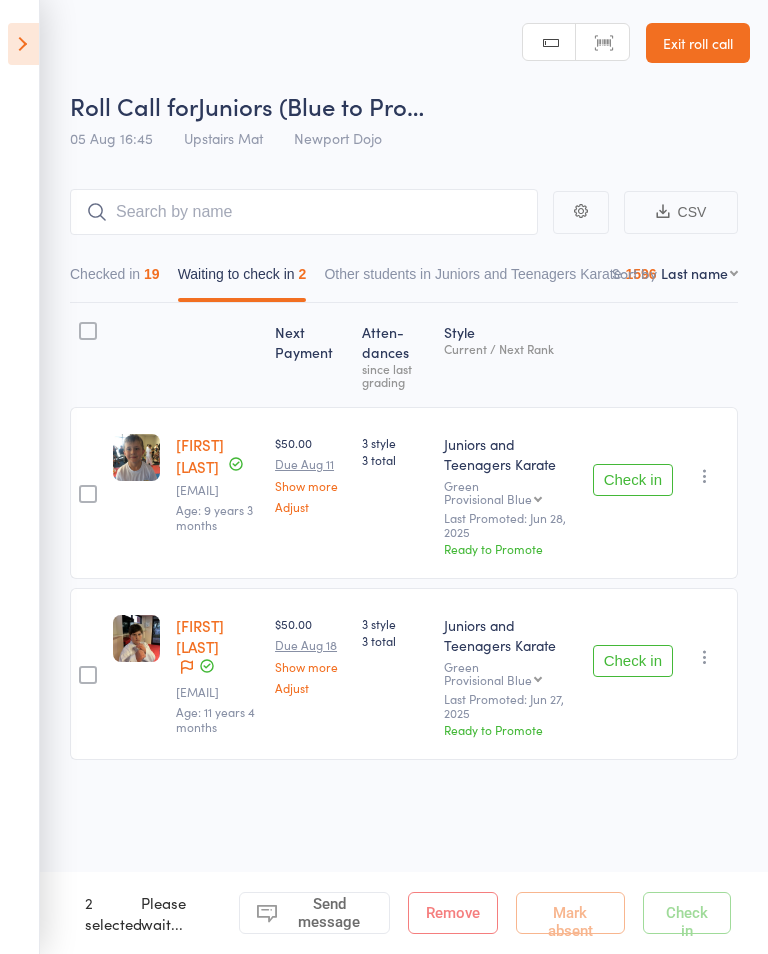 checkbox on "false" 